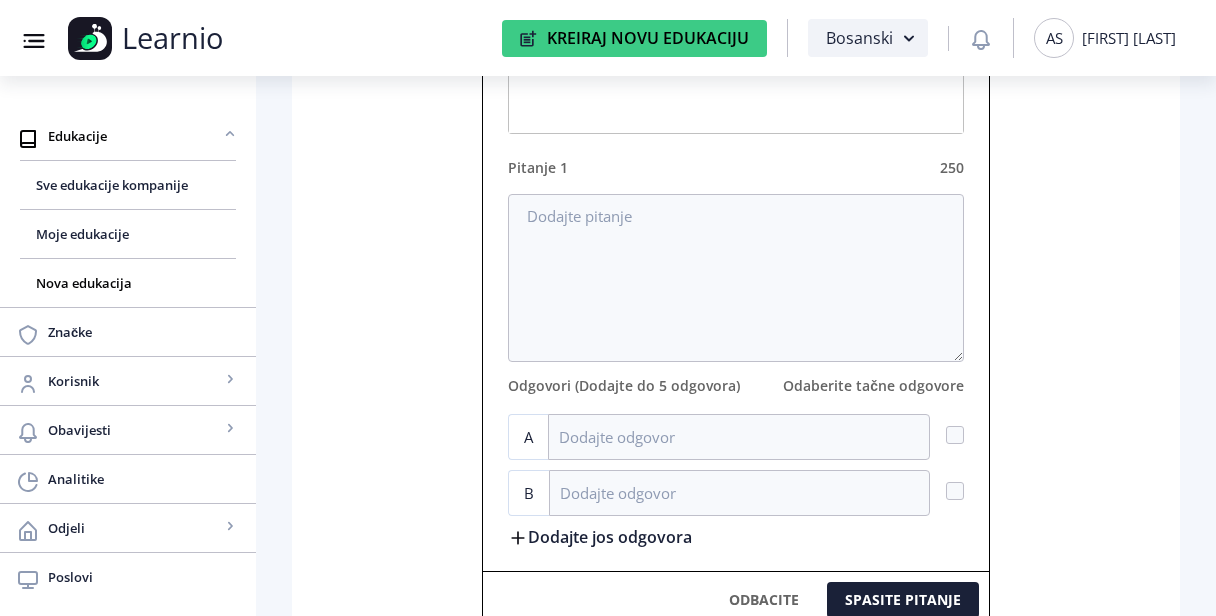 scroll, scrollTop: 721, scrollLeft: 0, axis: vertical 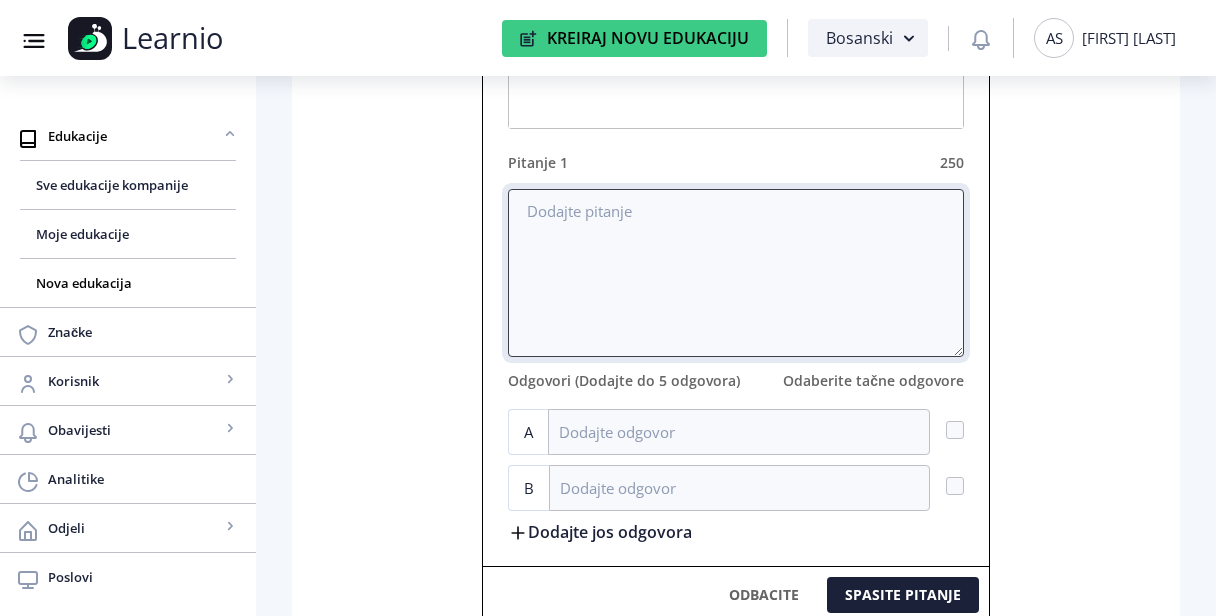 paste on "Which of the following is a key responsibility when using AI at Bloomteq?" 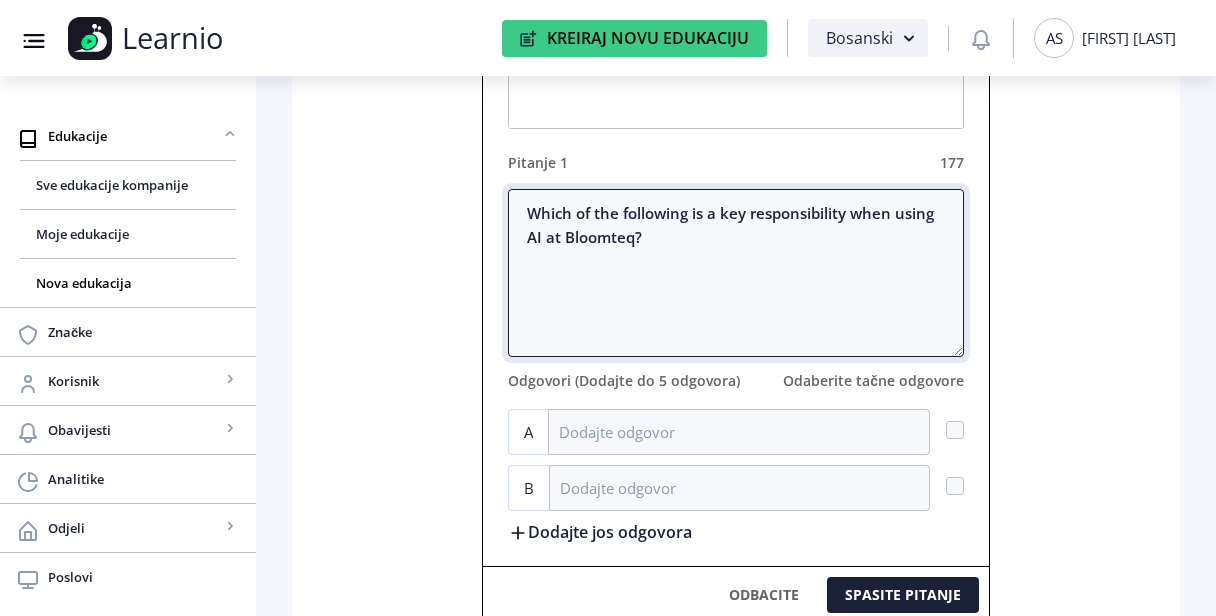 type on "Which of the following is a key responsibility when using AI at Bloomteq?" 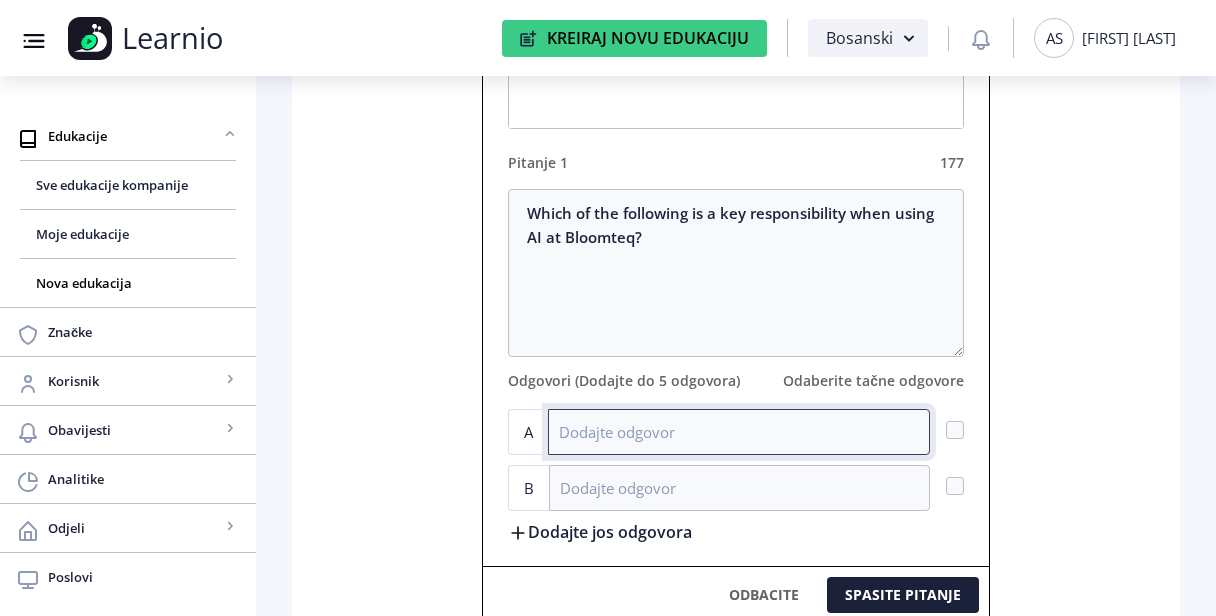 click at bounding box center (739, 432) 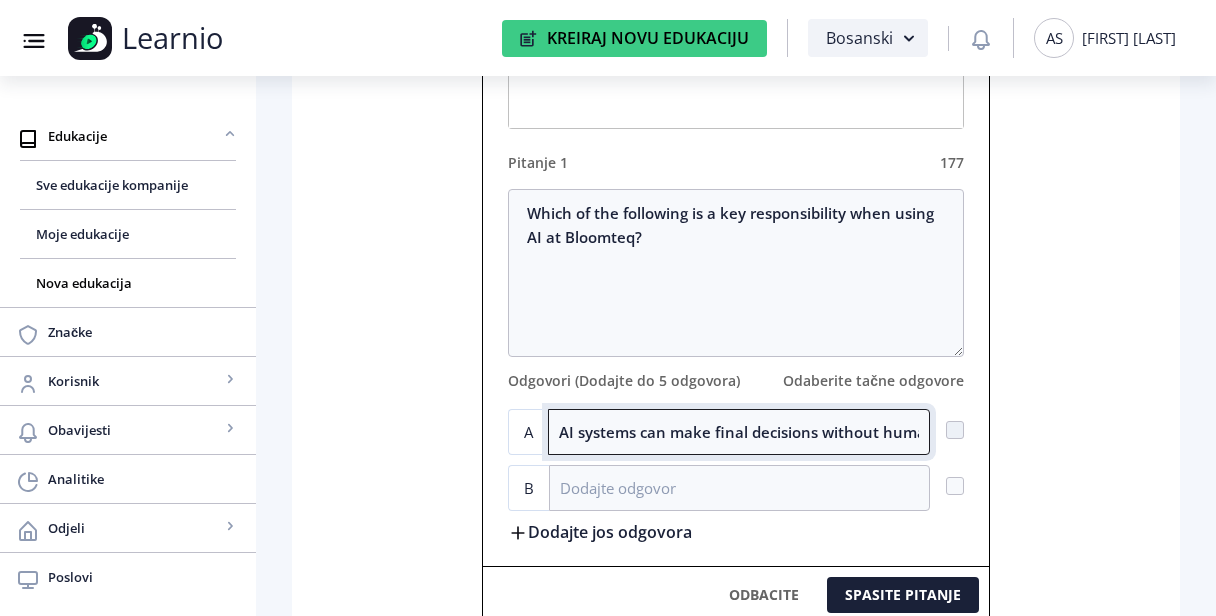 scroll, scrollTop: 0, scrollLeft: 85, axis: horizontal 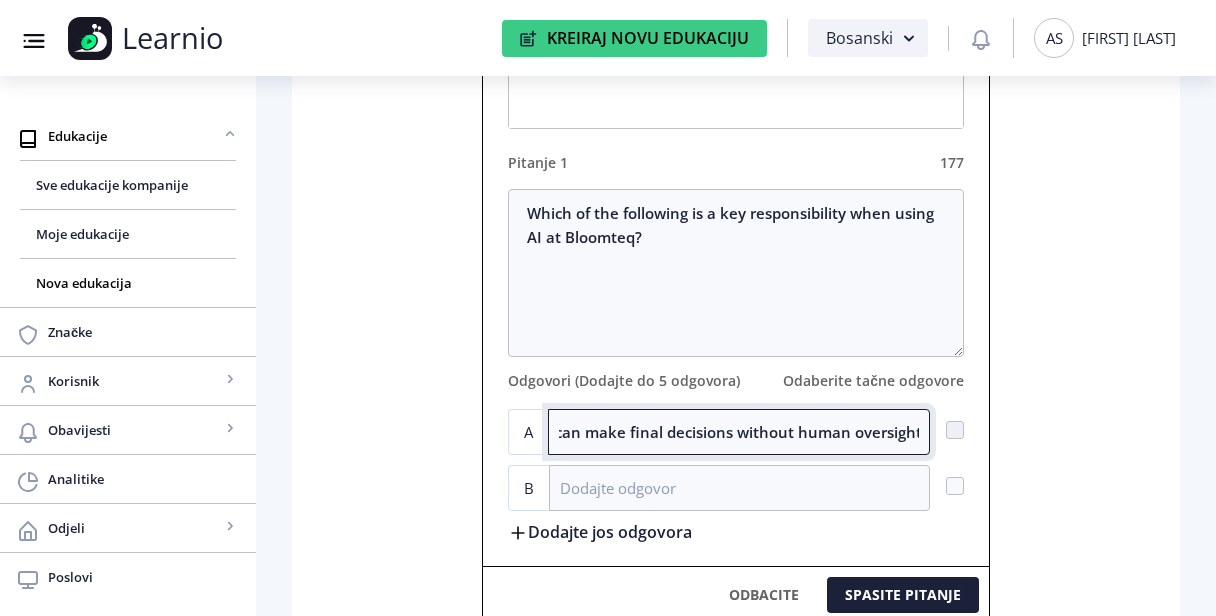type on "AI systems can make final decisions without human oversight" 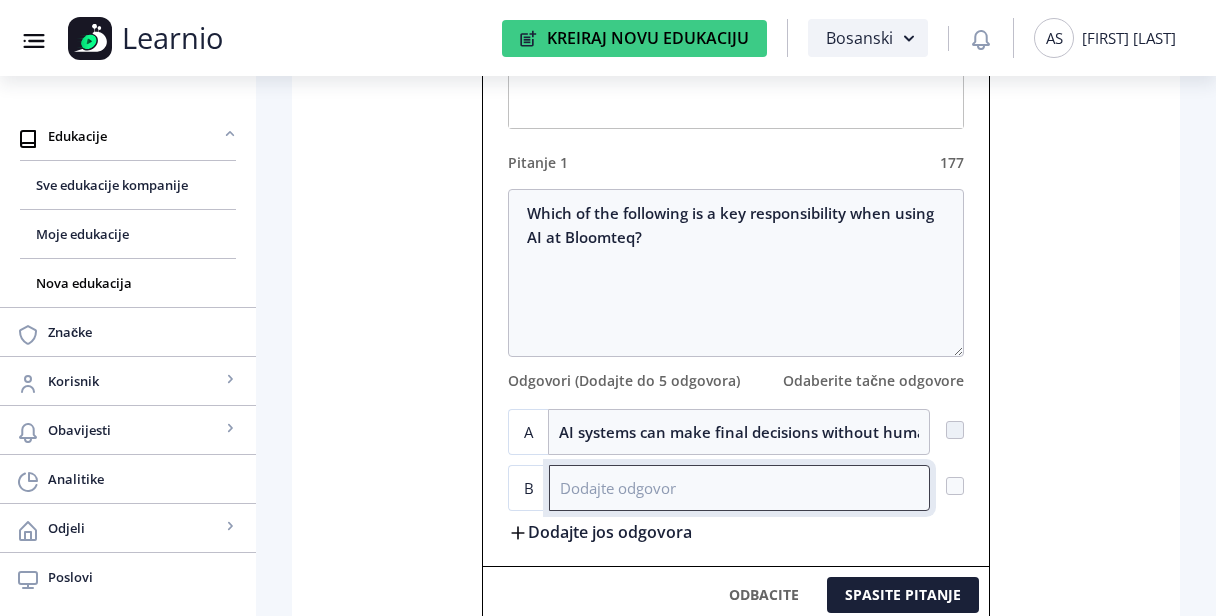 click at bounding box center [739, 488] 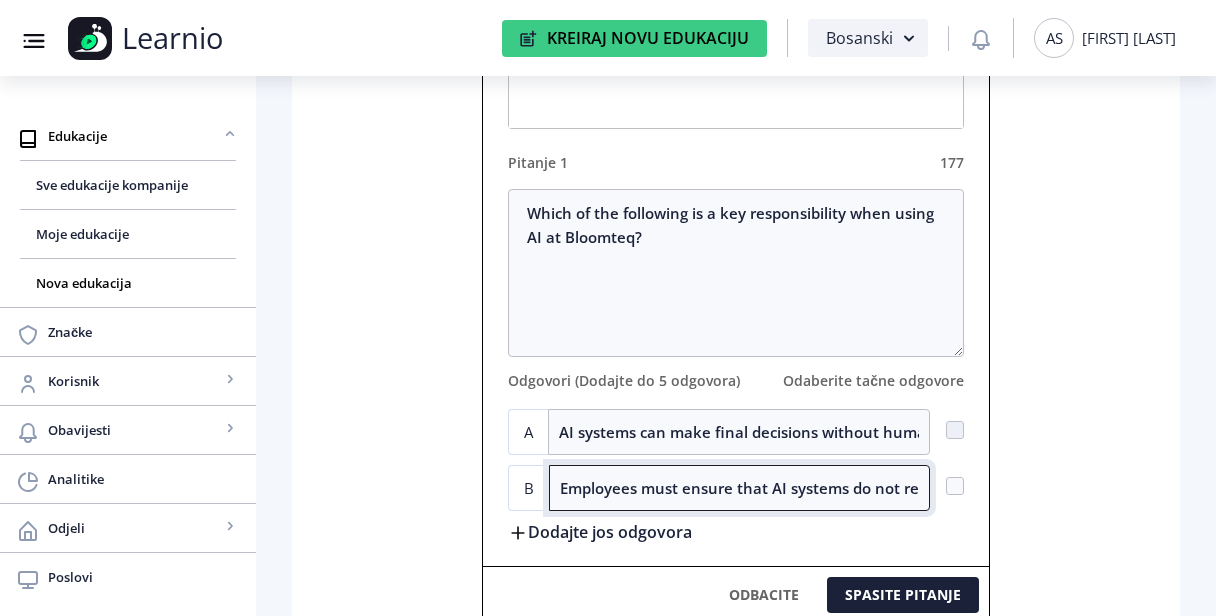 scroll, scrollTop: 0, scrollLeft: 407, axis: horizontal 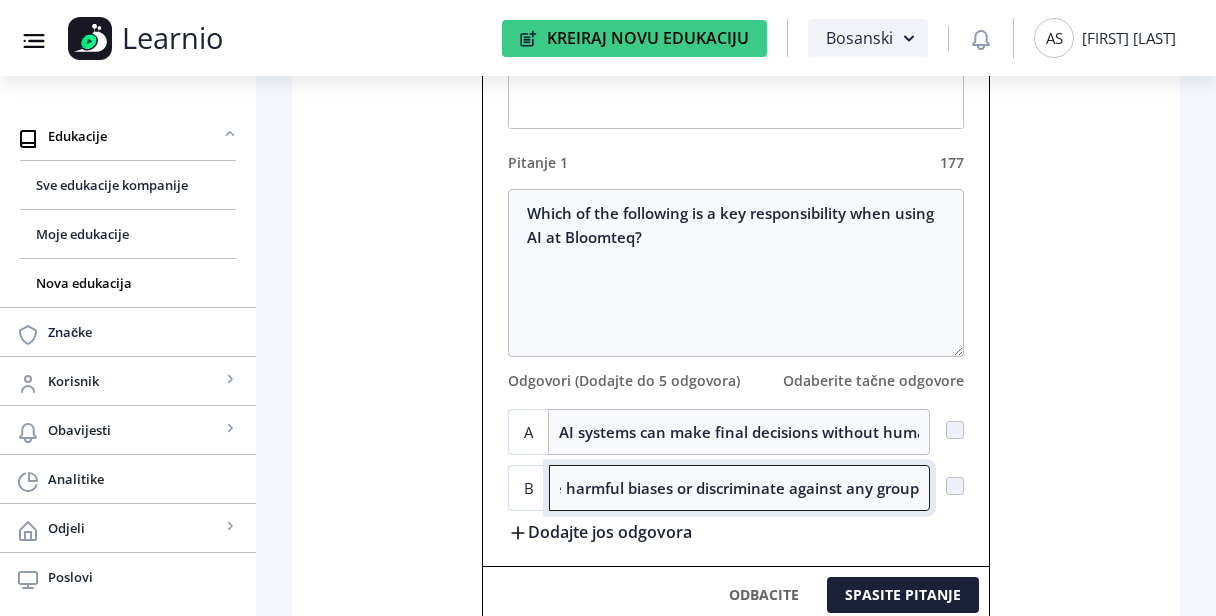 type on "Employees must ensure that AI systems do not reinforce harmful biases or discriminate against any group" 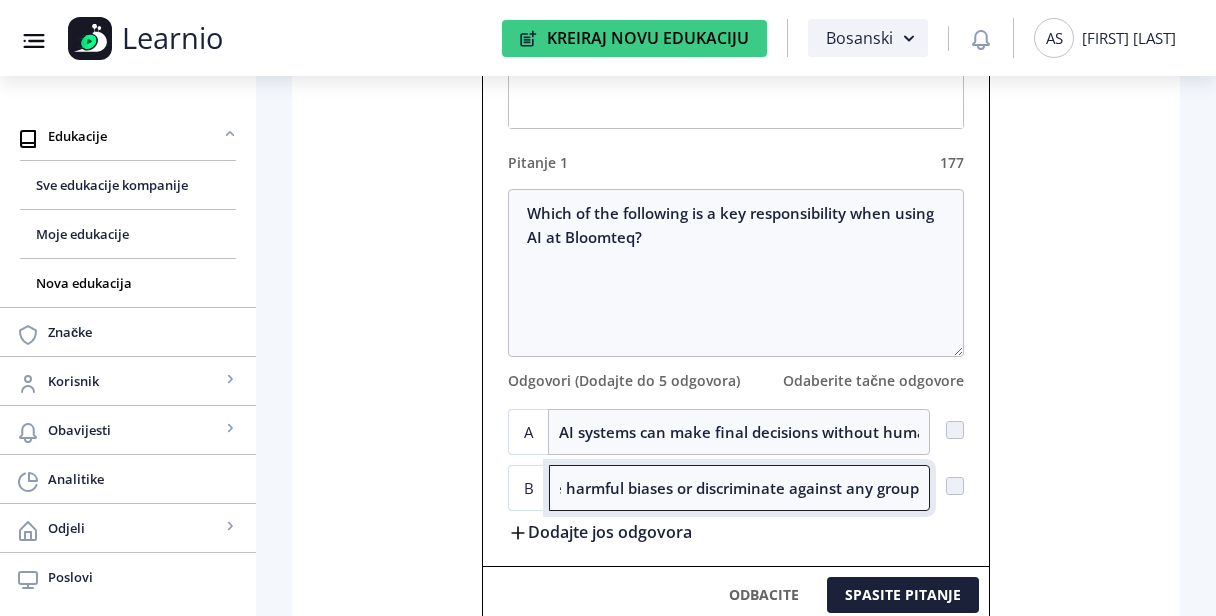 scroll, scrollTop: 0, scrollLeft: 0, axis: both 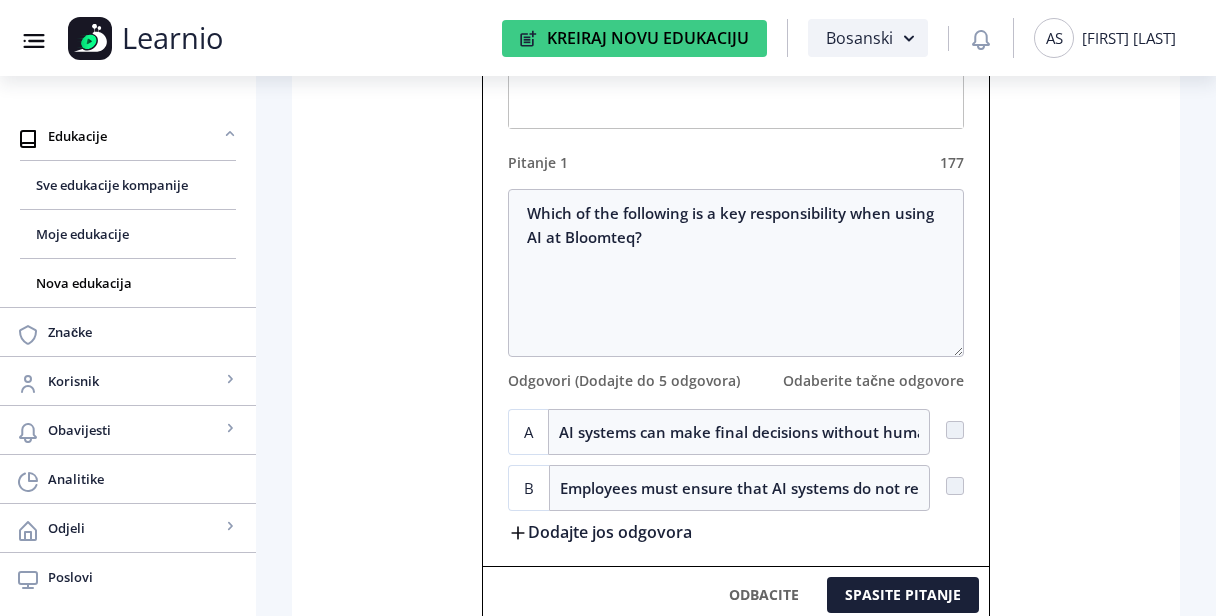 click at bounding box center (517, 532) 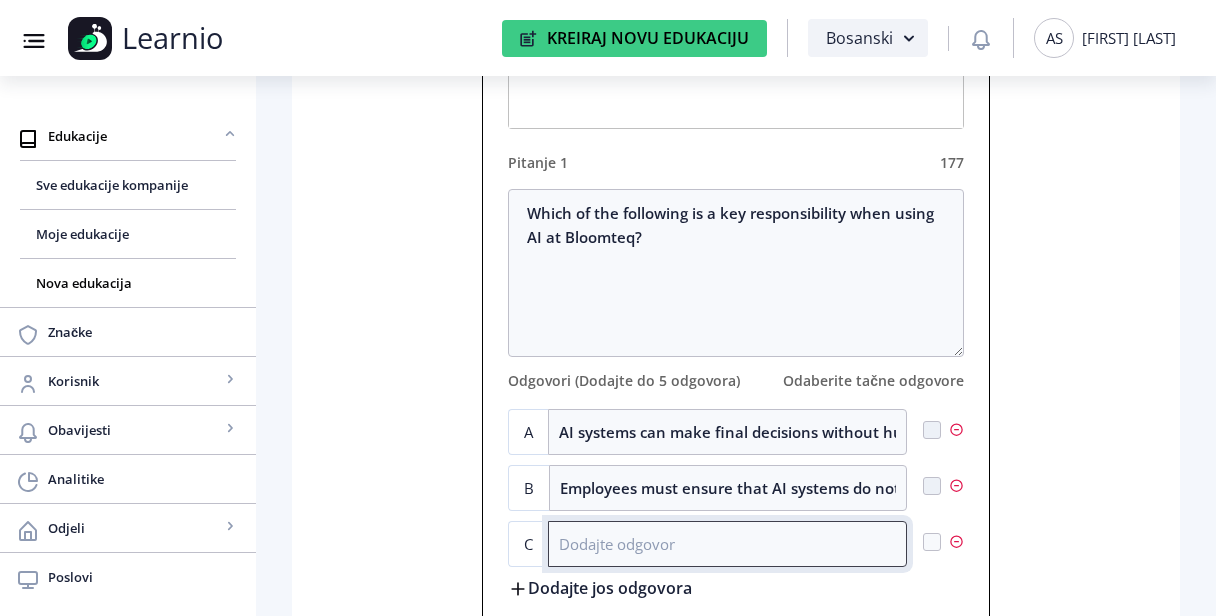 paste on "AI systems must be used solely for internal Bloomteq projects without considering client requirements" 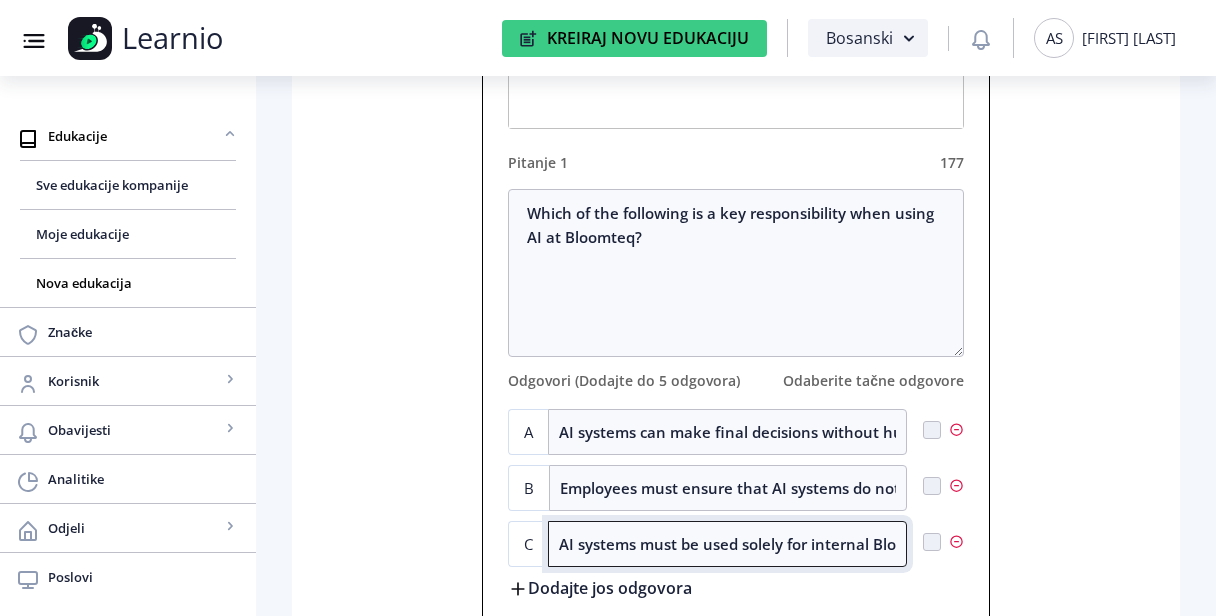 scroll, scrollTop: 0, scrollLeft: 406, axis: horizontal 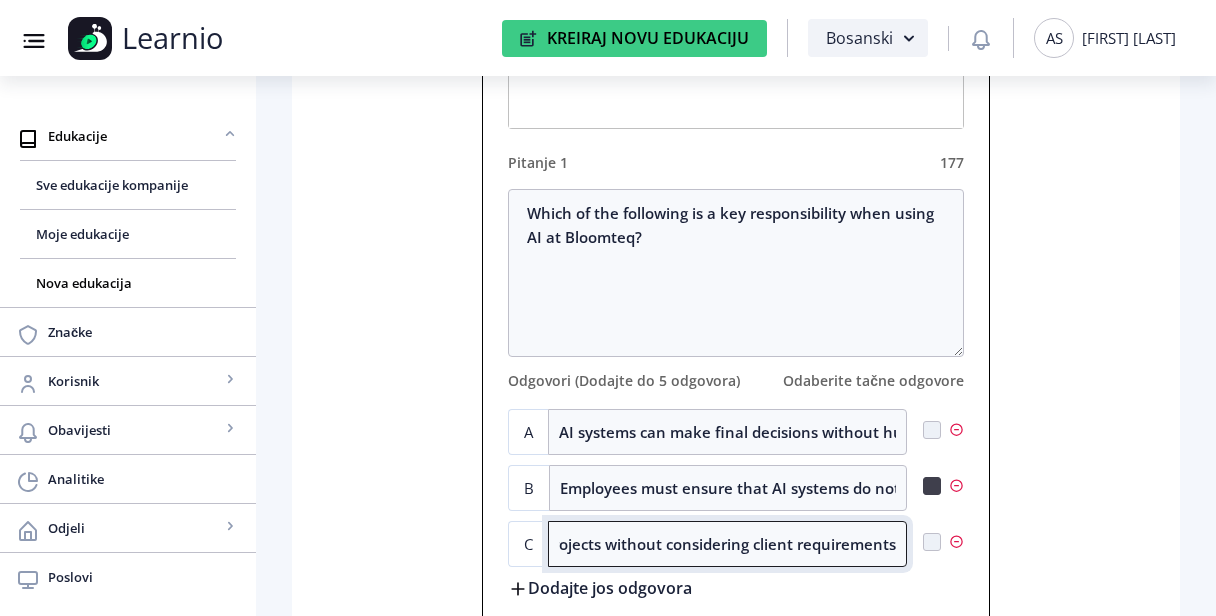 type on "AI systems must be used solely for internal Bloomteq projects without considering client requirements" 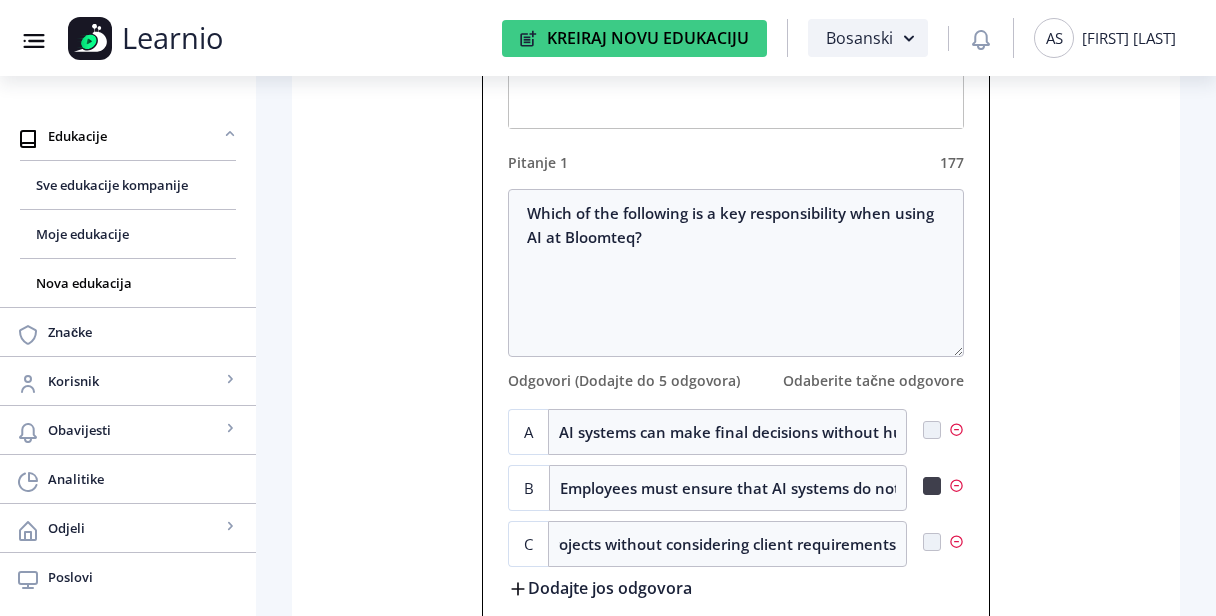 click at bounding box center (932, 430) 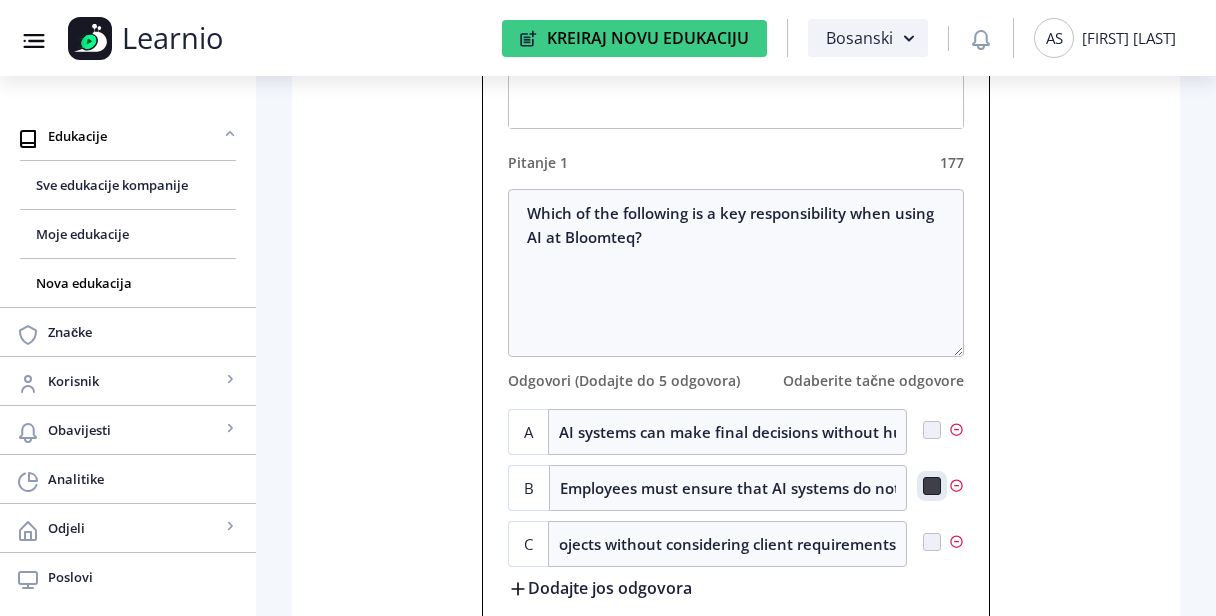 click at bounding box center [923, 429] 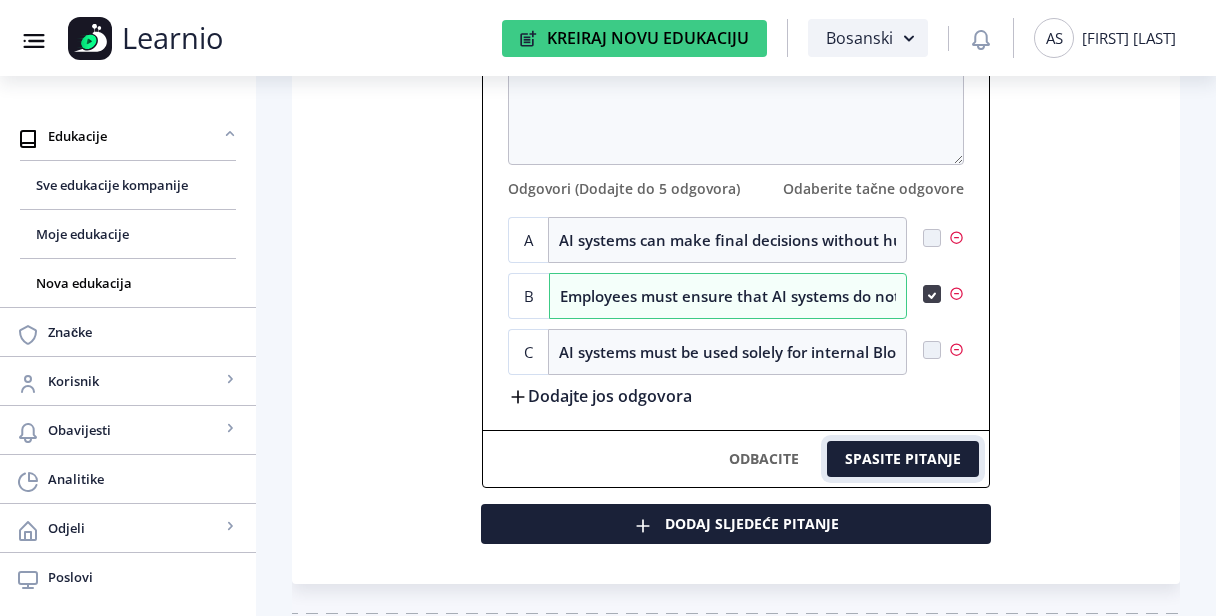 click on "SPASITE PITANJE" at bounding box center (903, 459) 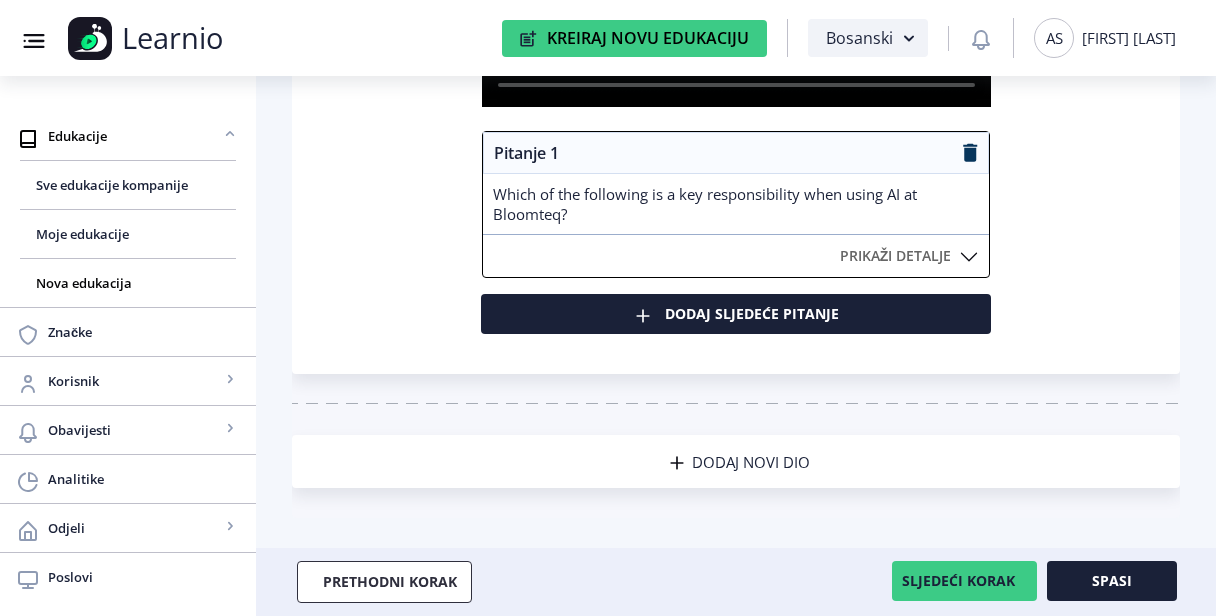scroll, scrollTop: 442, scrollLeft: 0, axis: vertical 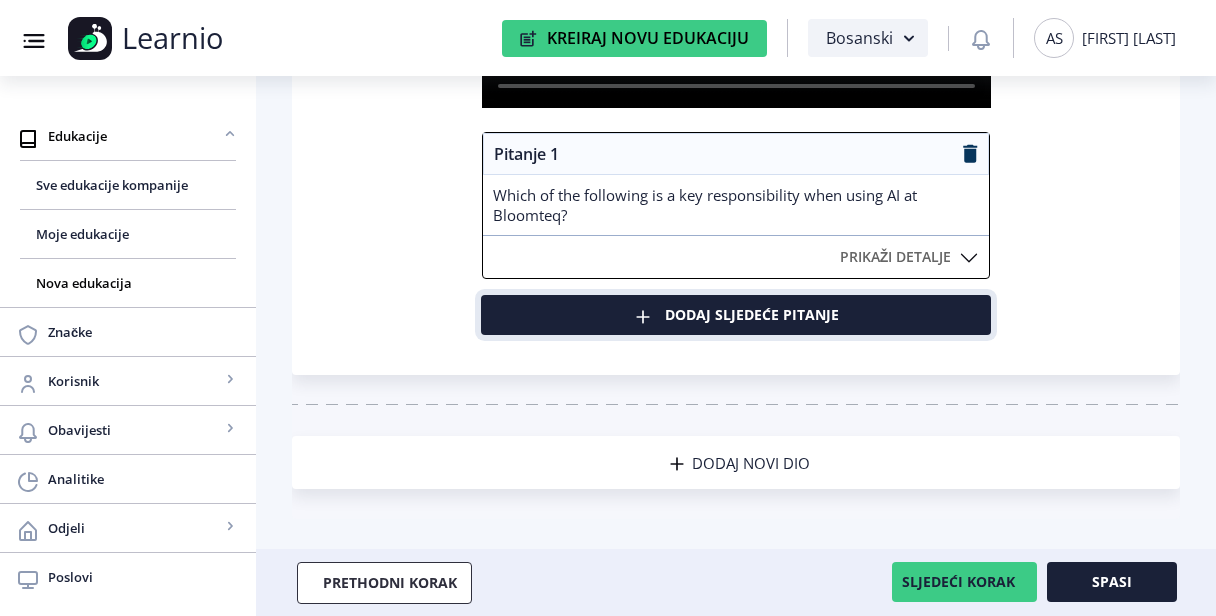 drag, startPoint x: 925, startPoint y: 481, endPoint x: 841, endPoint y: 327, distance: 175.4195 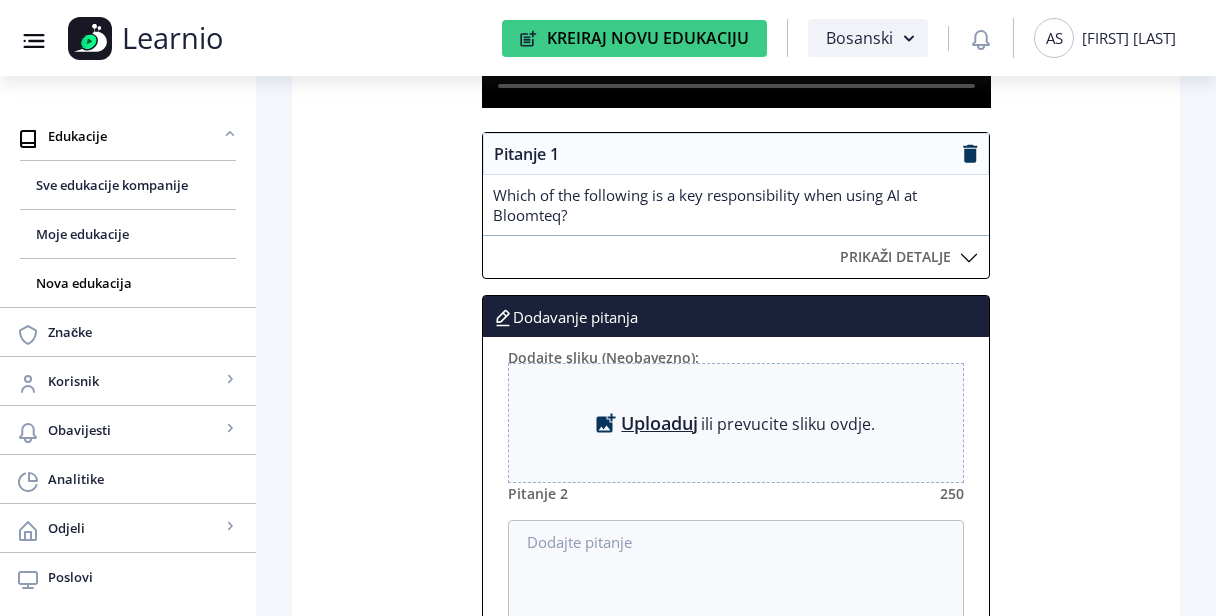 click on "Uploaduj" at bounding box center (659, 423) 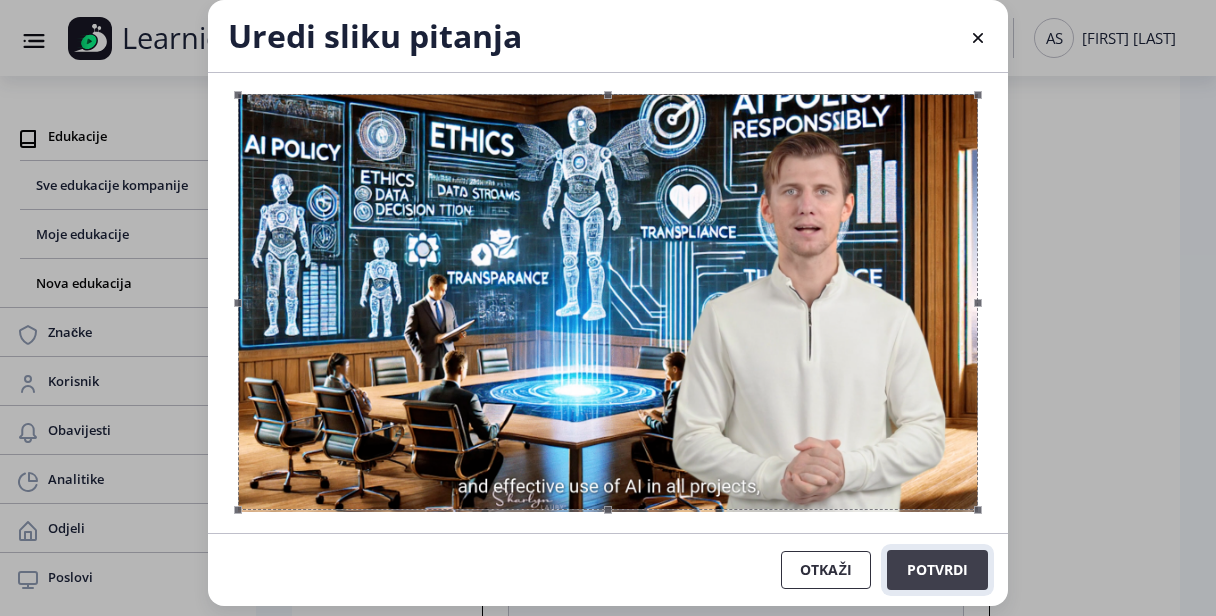 click on "Potvrdi" at bounding box center (937, 570) 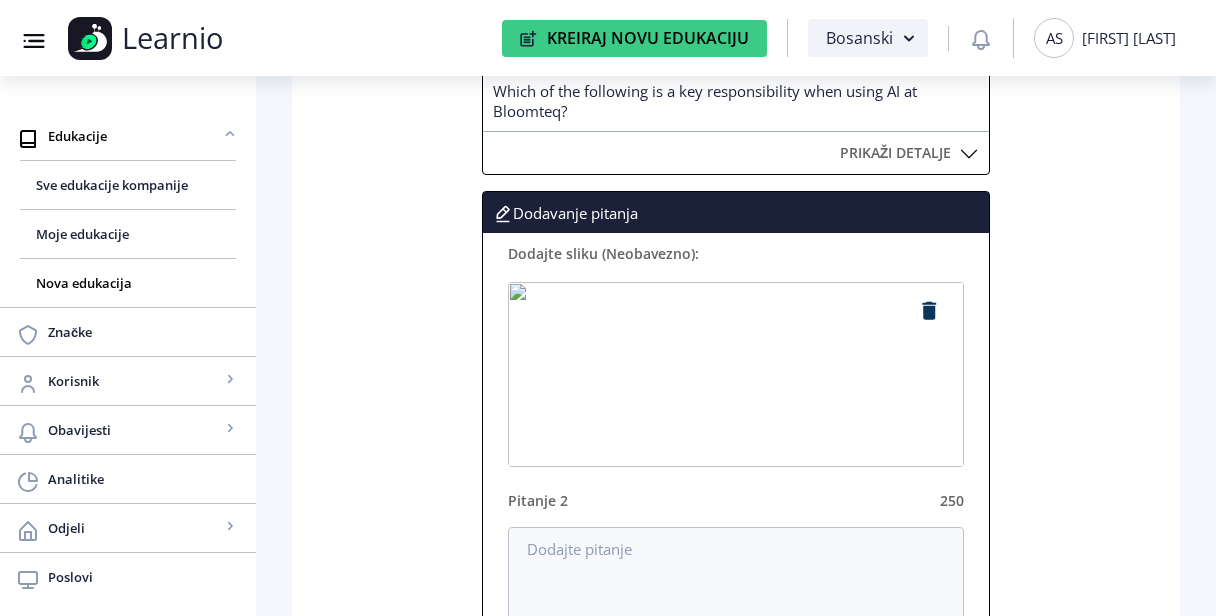scroll, scrollTop: 573, scrollLeft: 0, axis: vertical 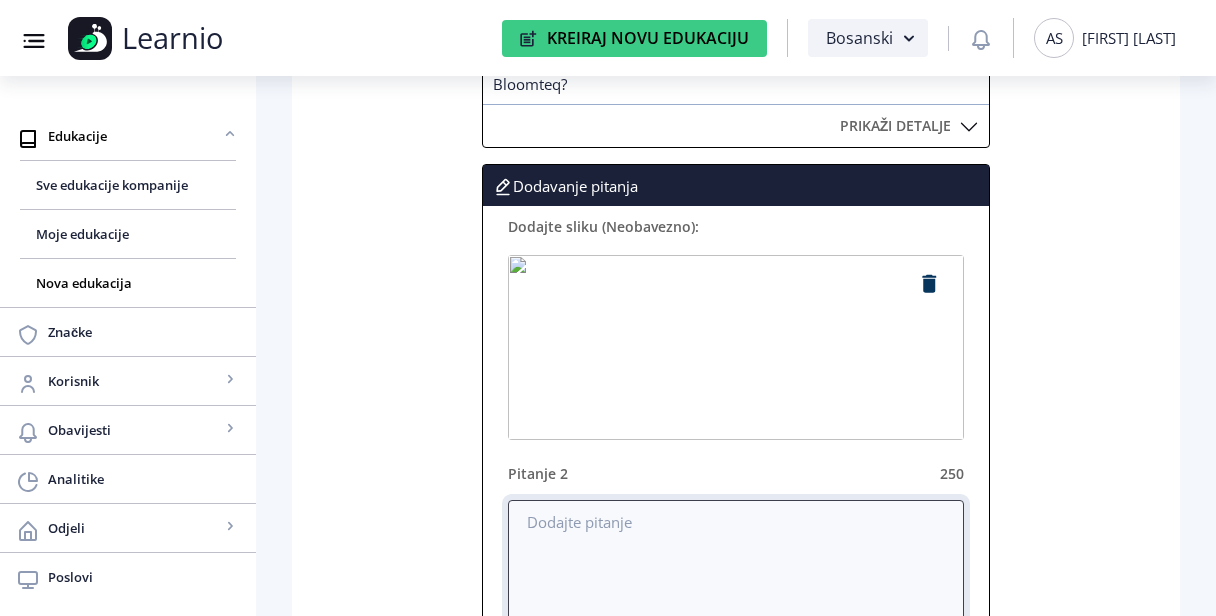 paste on "What must employees do when using third-party AI tools?" 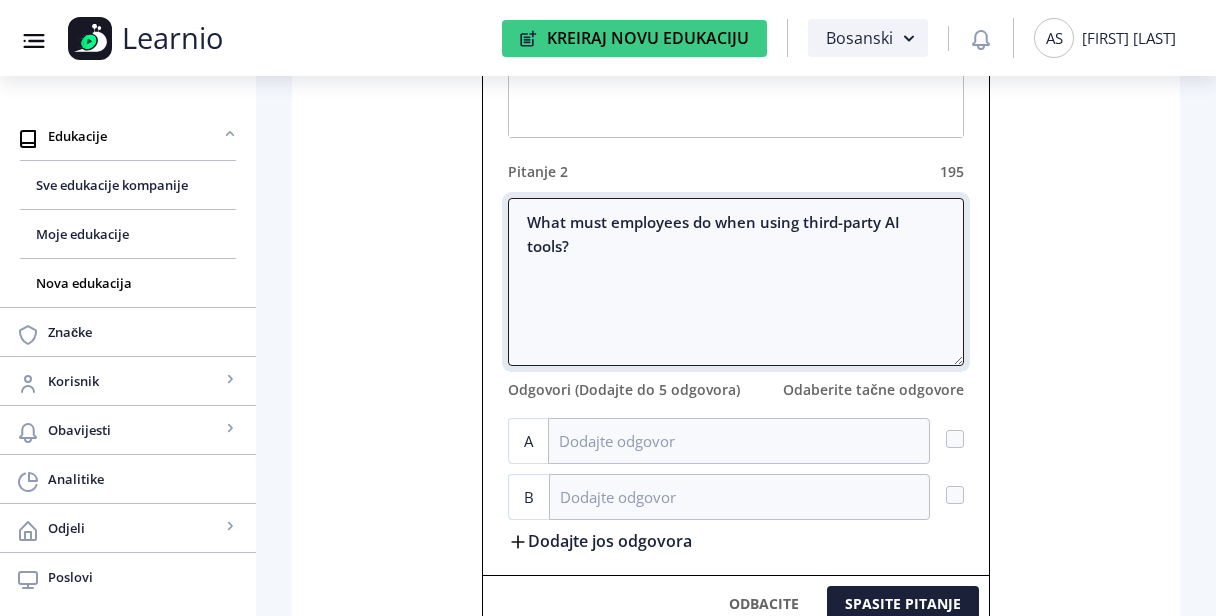 scroll, scrollTop: 889, scrollLeft: 0, axis: vertical 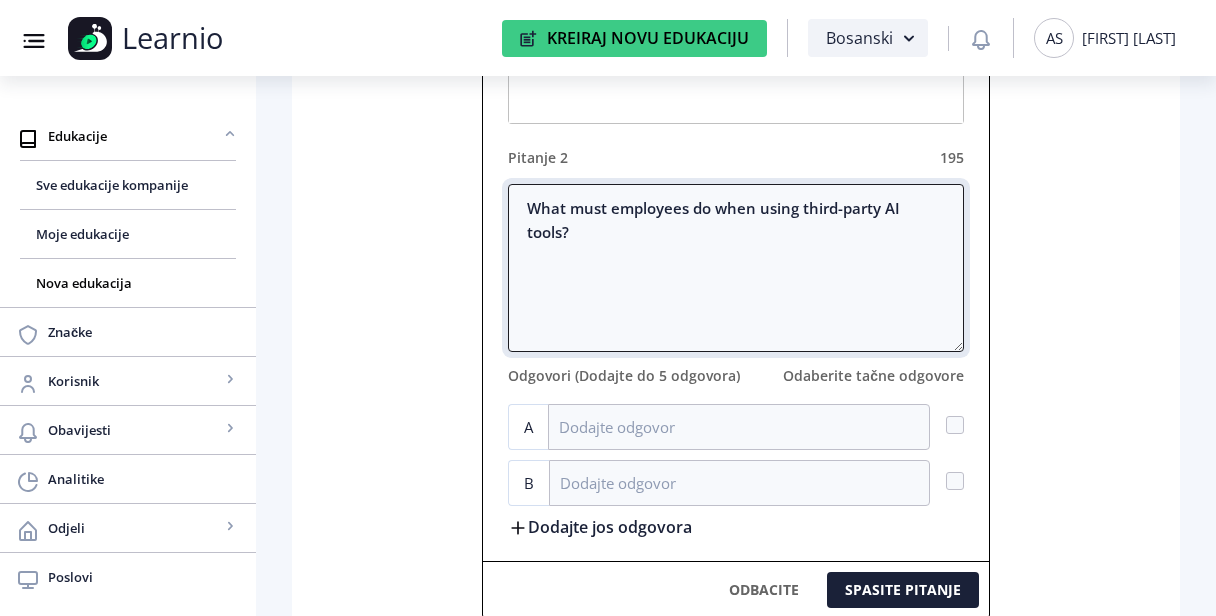 type on "What must employees do when using third-party AI tools?" 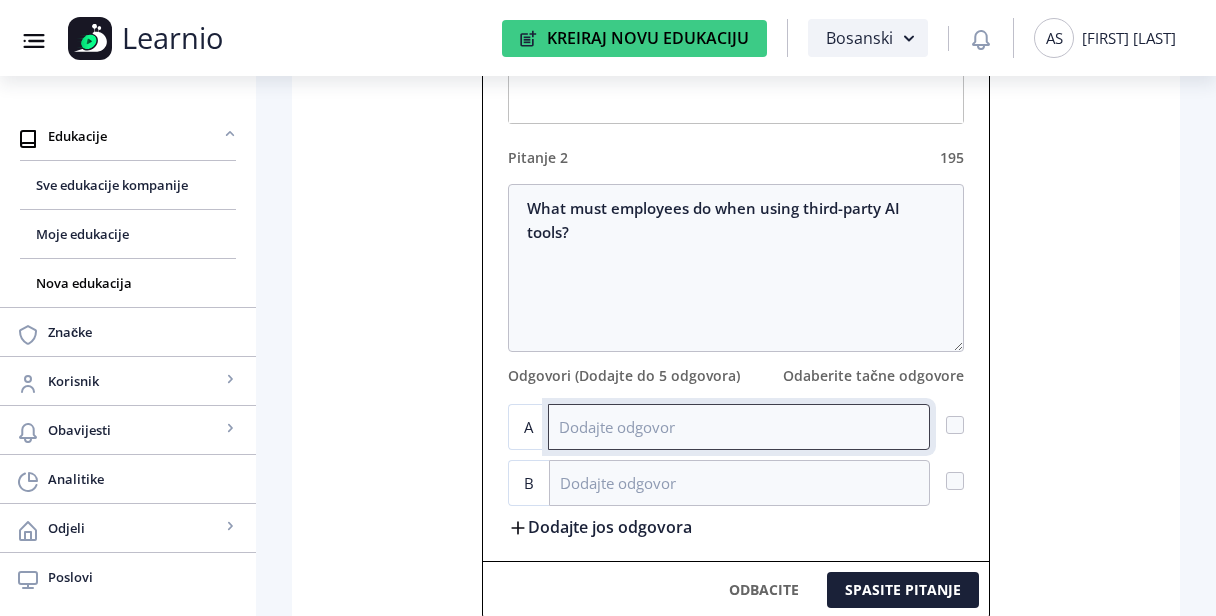 click at bounding box center (739, 427) 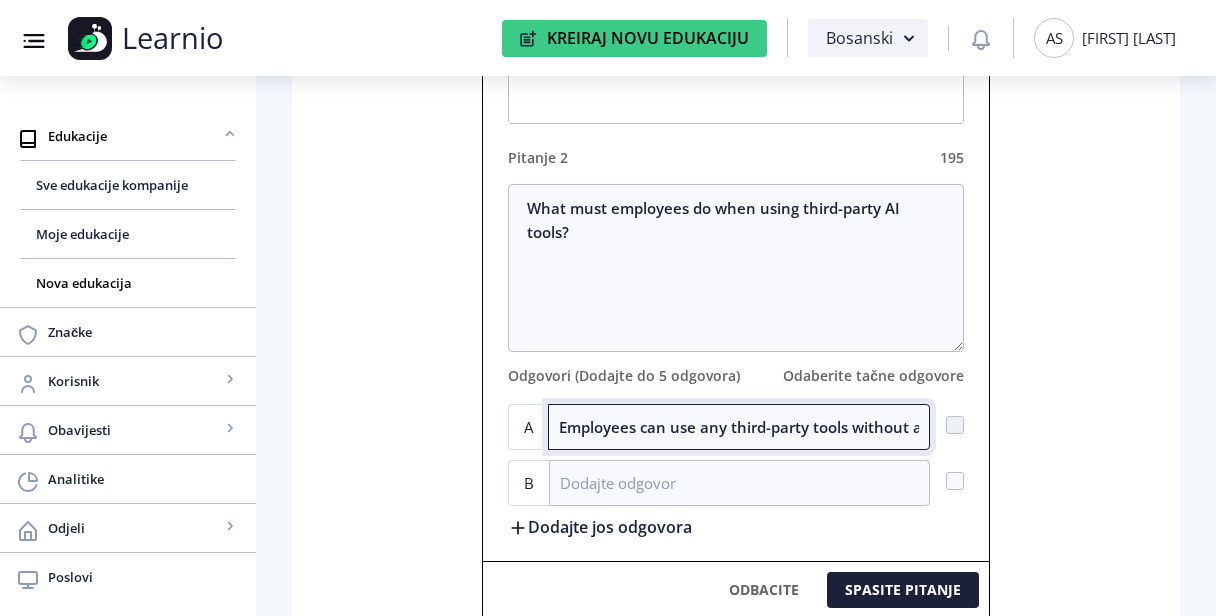 scroll, scrollTop: 0, scrollLeft: 57, axis: horizontal 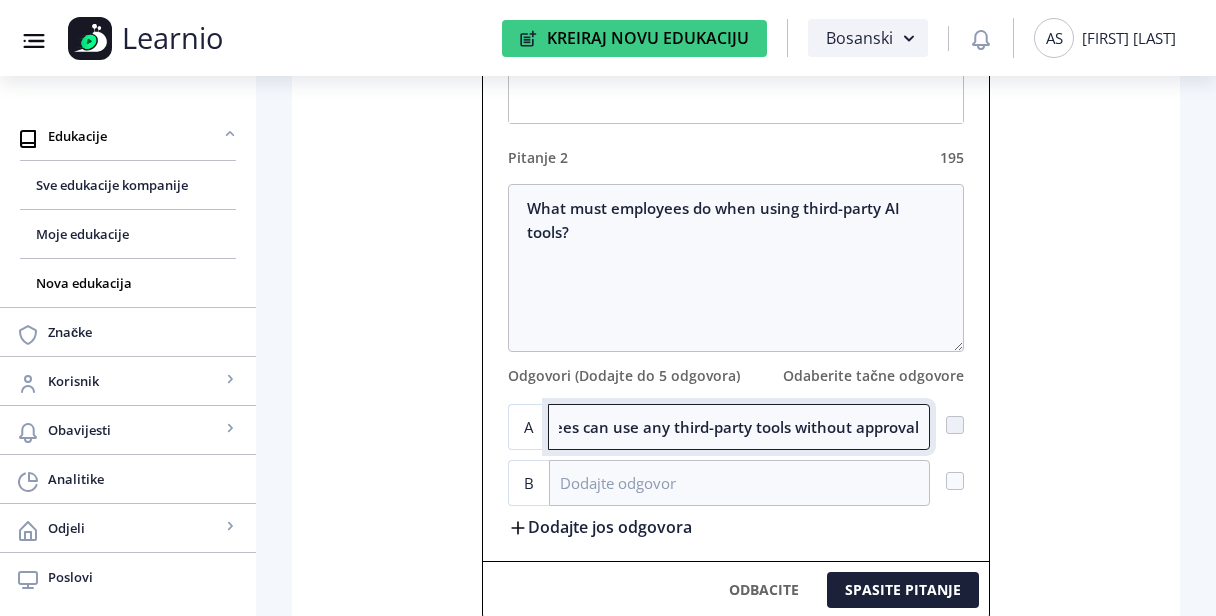 type on "Employees can use any third-party tools without approval" 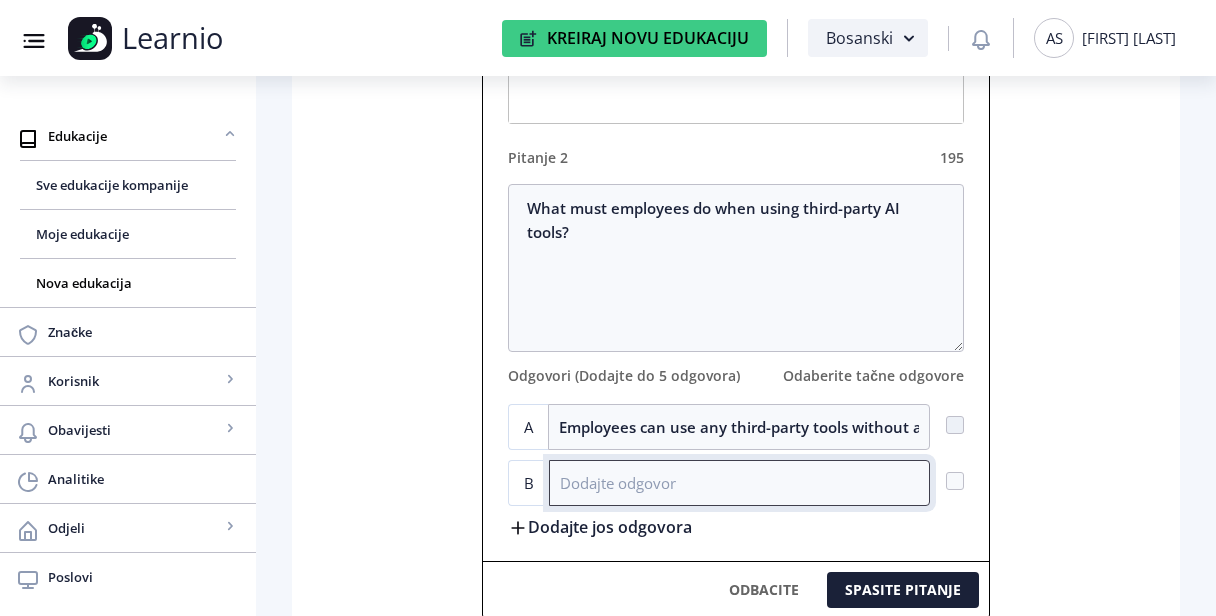 click at bounding box center (739, 483) 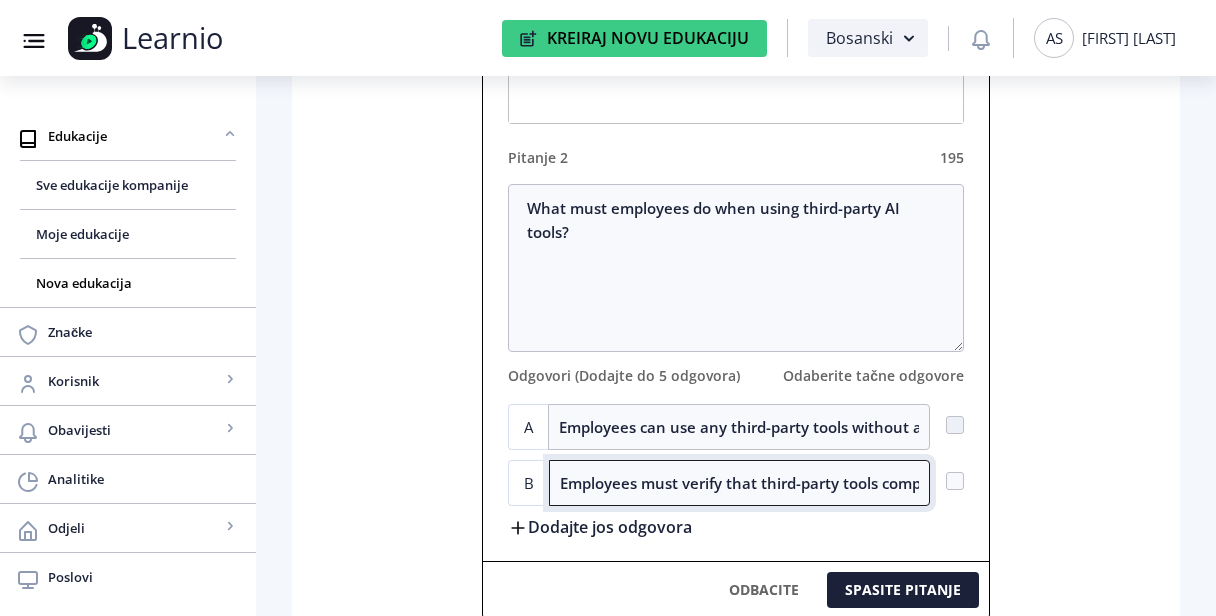scroll, scrollTop: 0, scrollLeft: 460, axis: horizontal 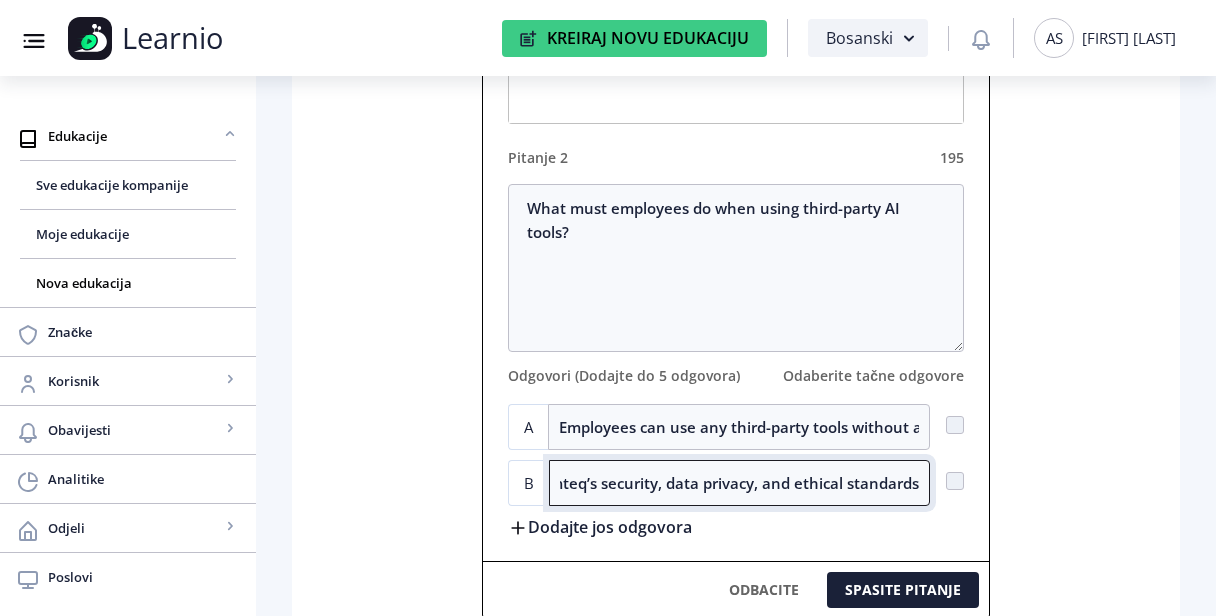 type on "Employees must verify that third-party tools comply with Bloomteq’s security, data privacy, and ethical standards" 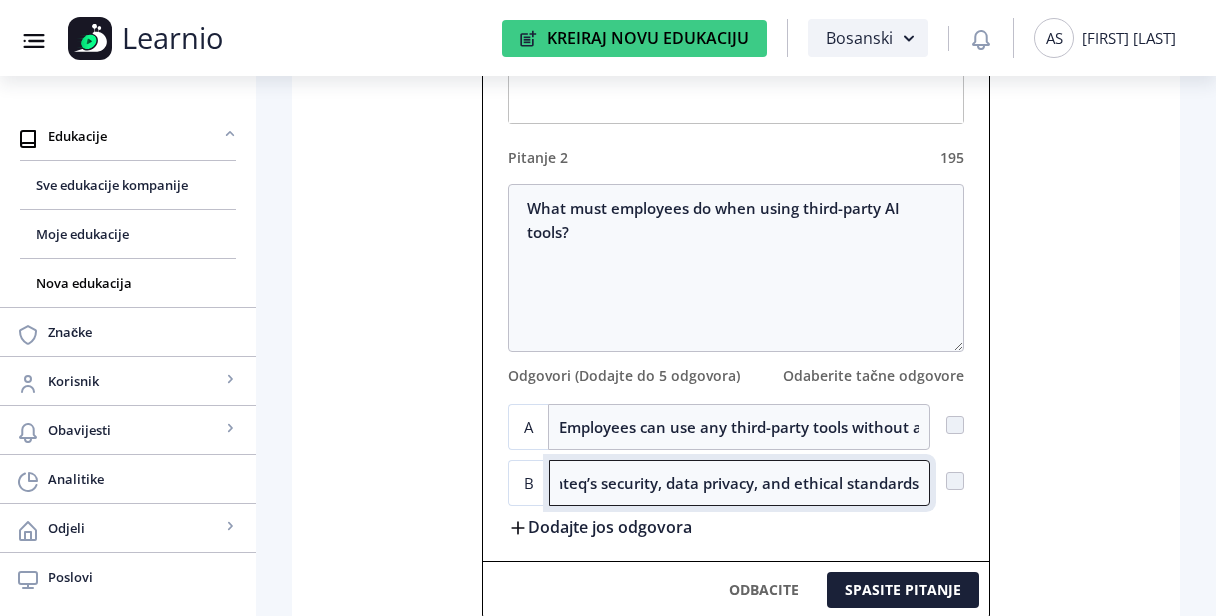 scroll, scrollTop: 0, scrollLeft: 0, axis: both 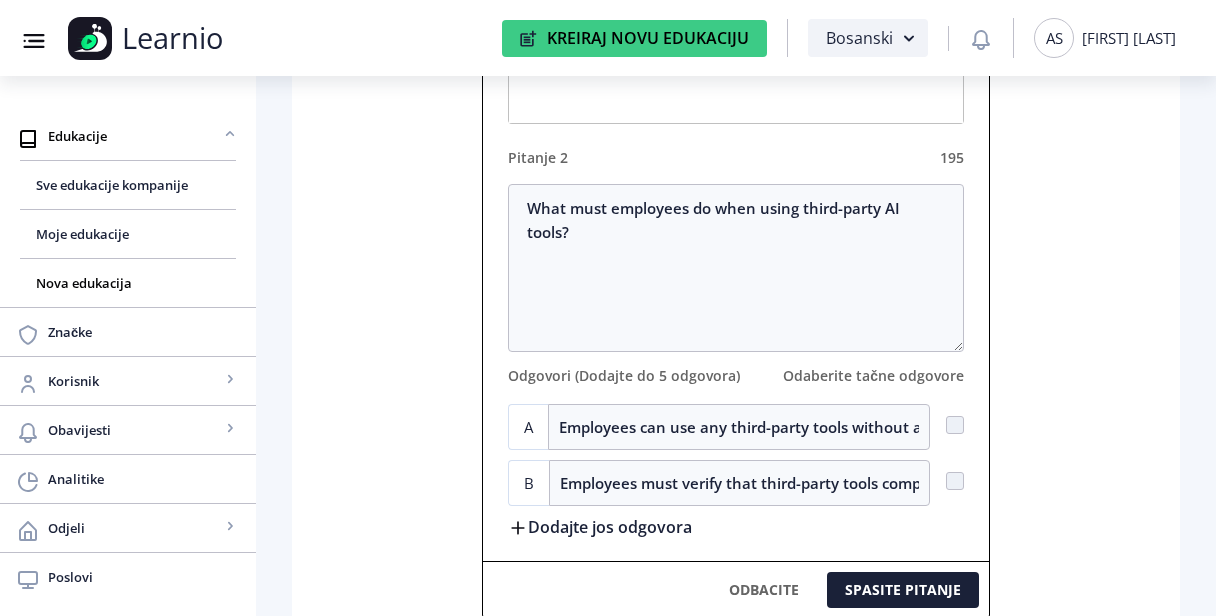 click on "Dodajte jos odgovora" at bounding box center [600, 526] 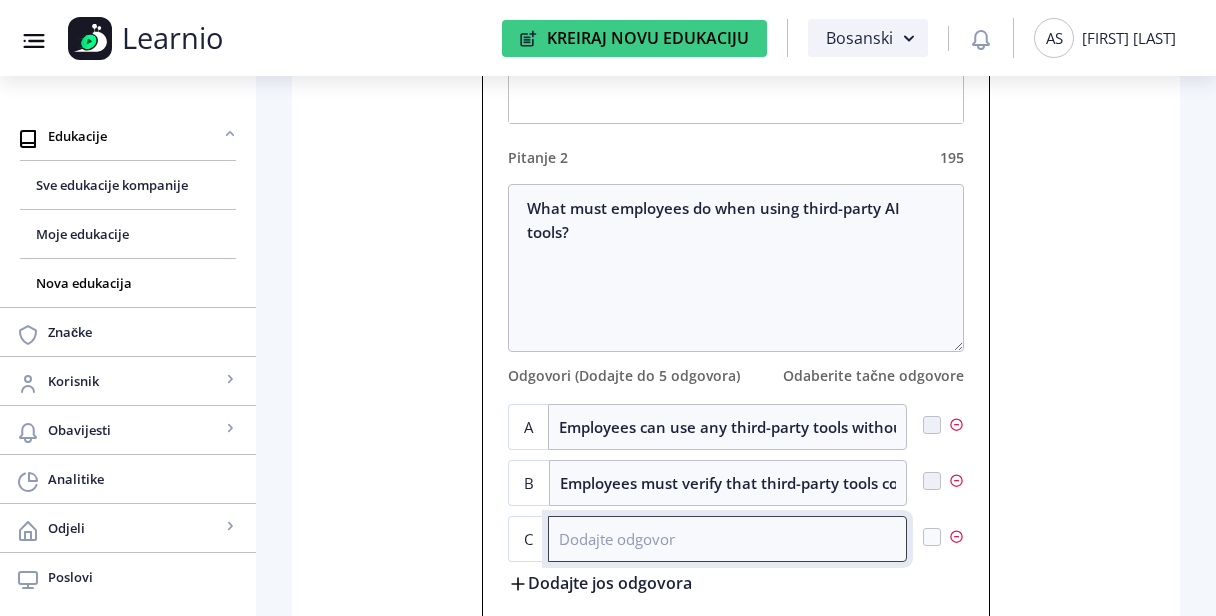 click at bounding box center [727, 539] 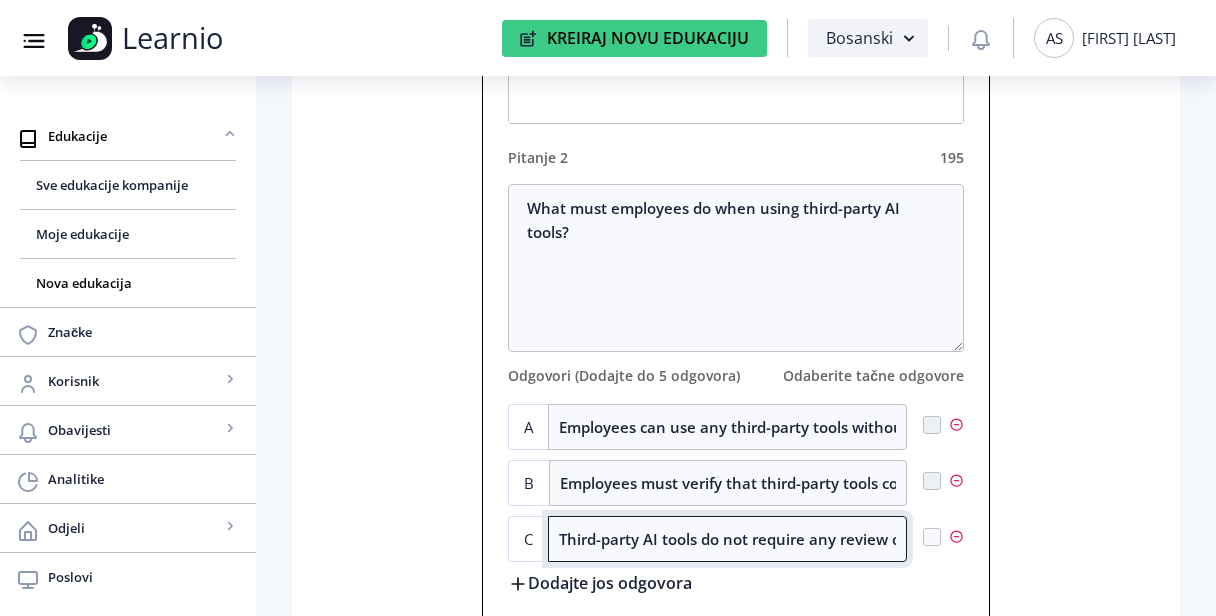 scroll, scrollTop: 0, scrollLeft: 80, axis: horizontal 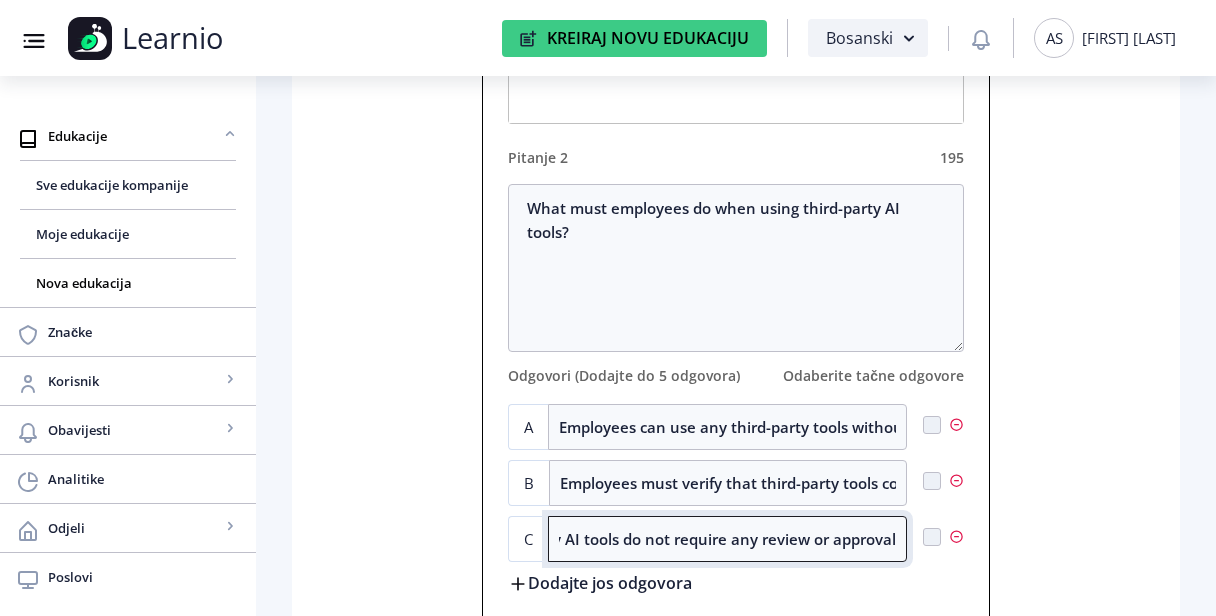 type on "Third-party AI tools do not require any review or approval" 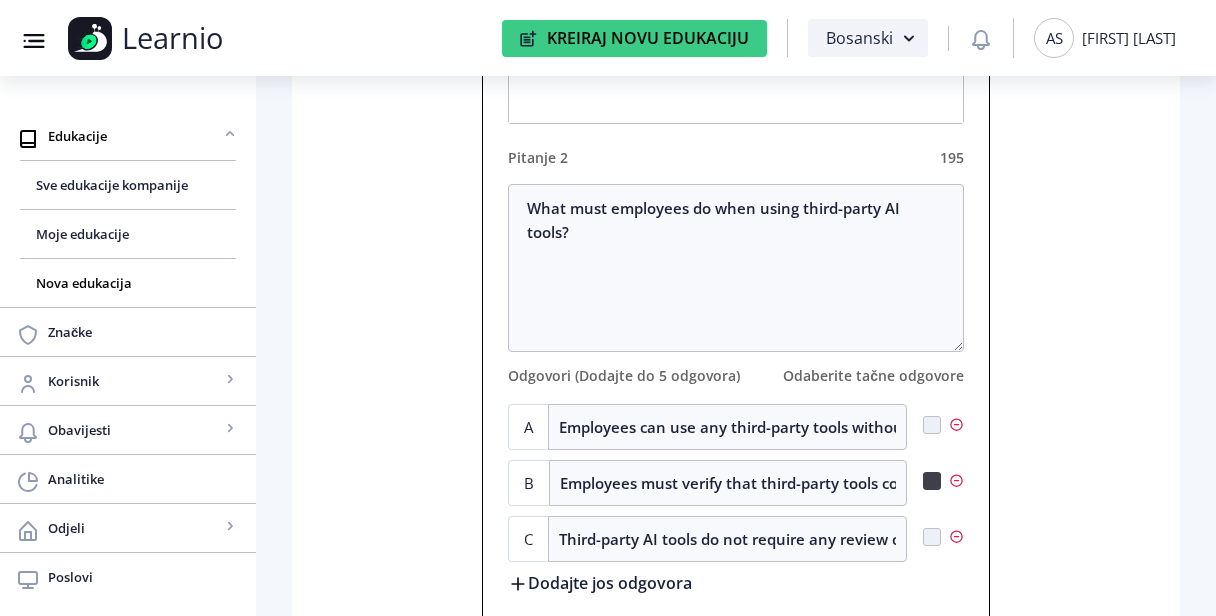 click at bounding box center (932, 425) 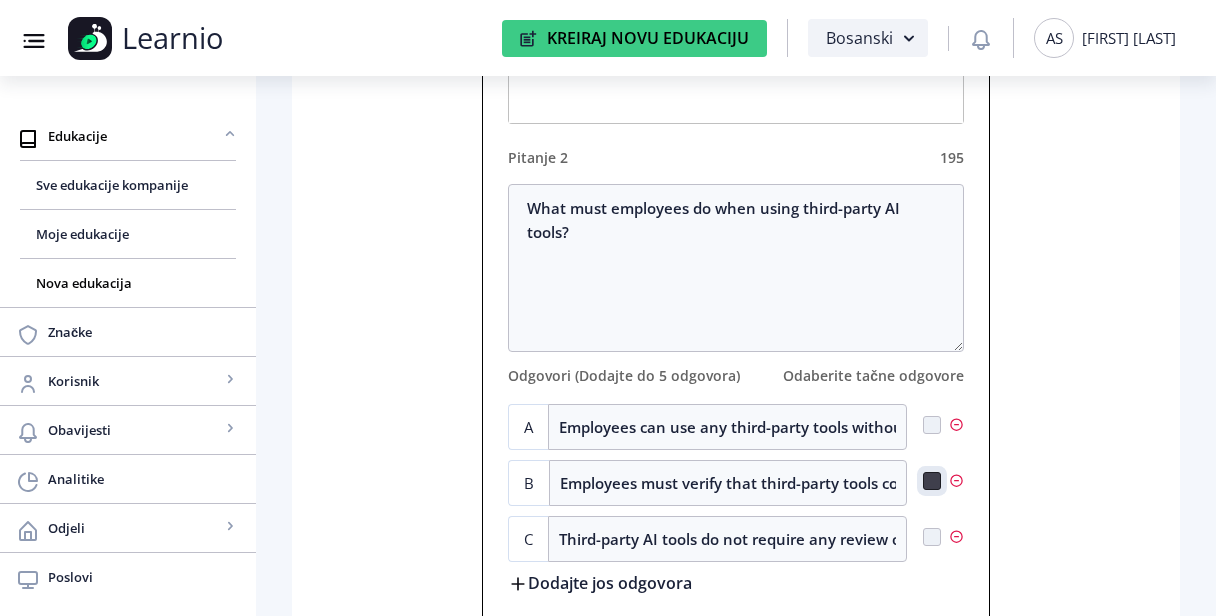 checkbox on "true" 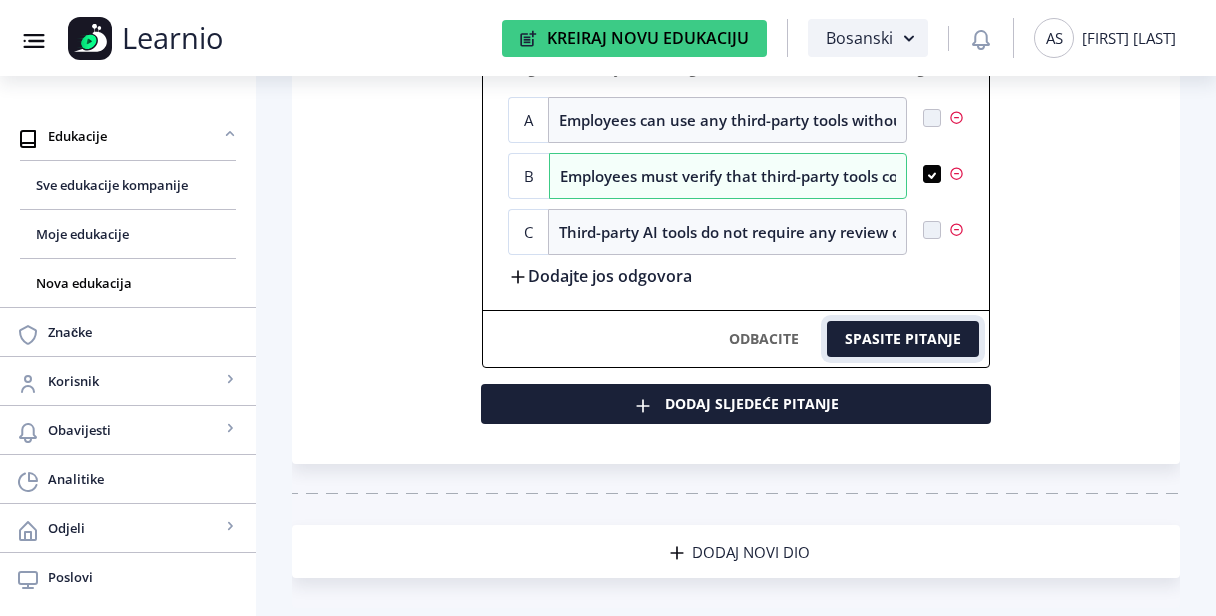 click on "SPASITE PITANJE" at bounding box center (903, 339) 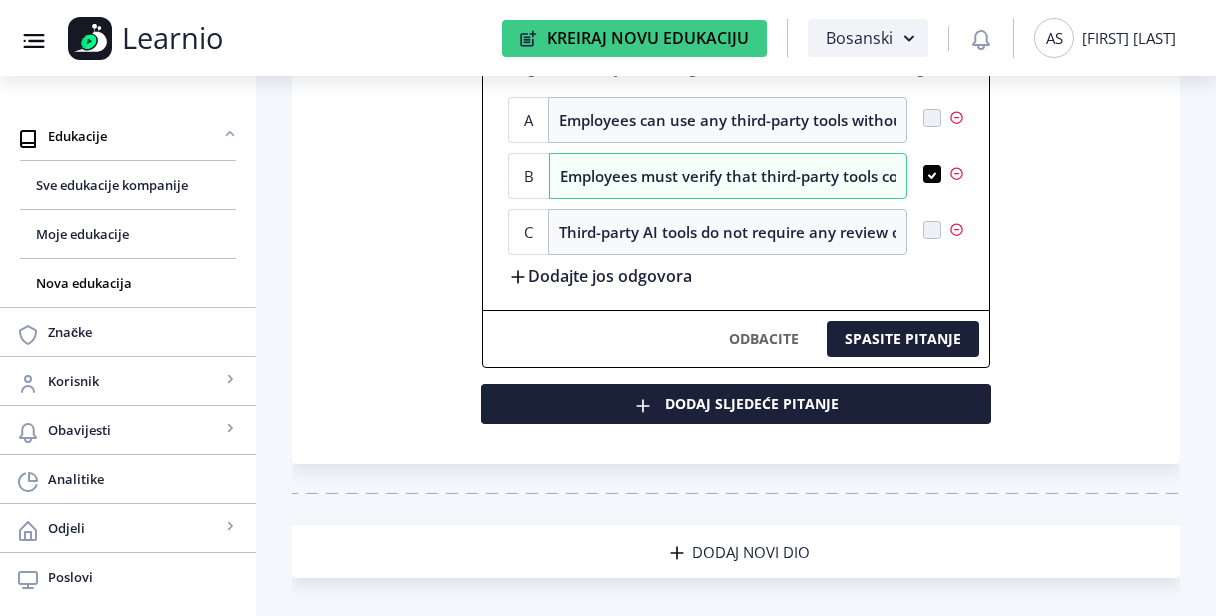 scroll, scrollTop: 585, scrollLeft: 0, axis: vertical 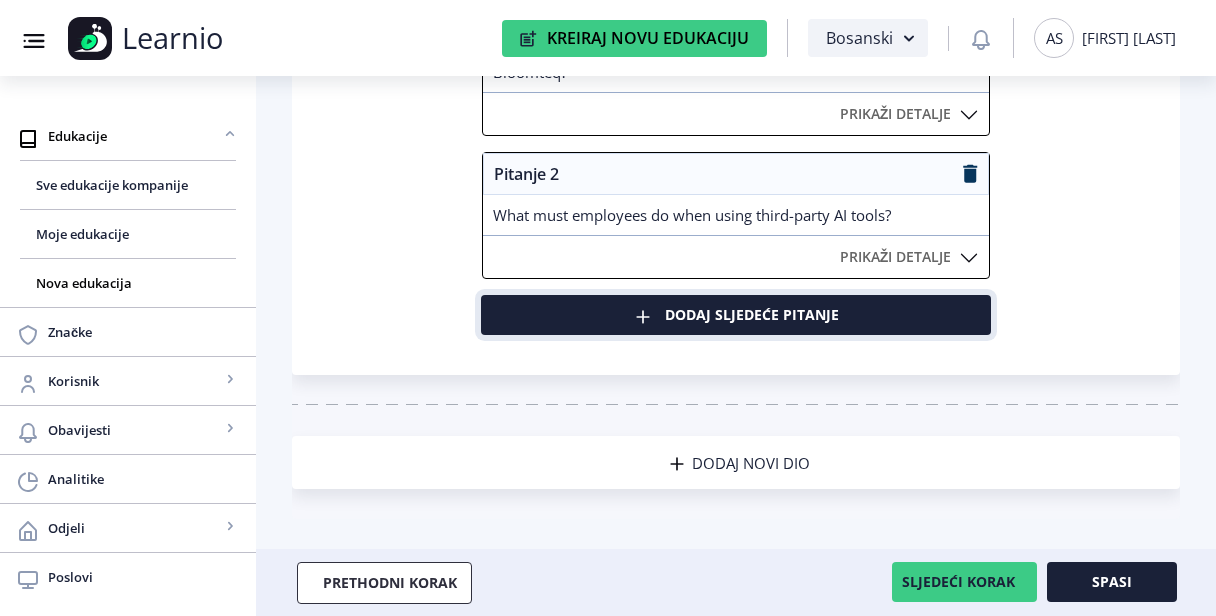 click on "Dodaj sljedeće pitanje" at bounding box center (735, 315) 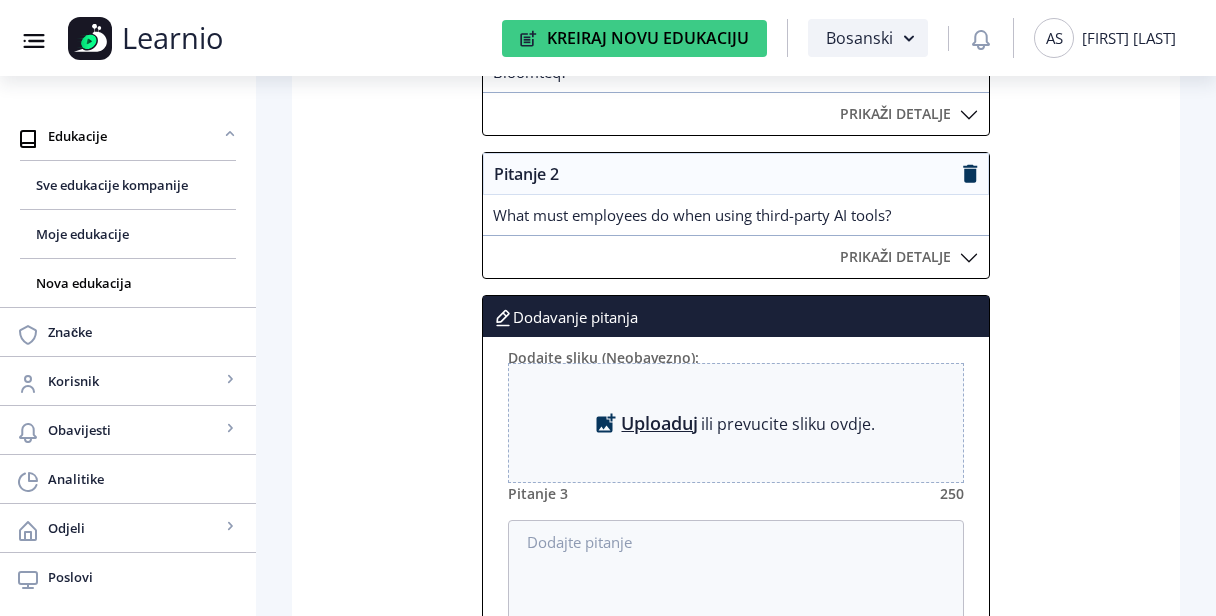click on "Uploaduj" at bounding box center (659, 423) 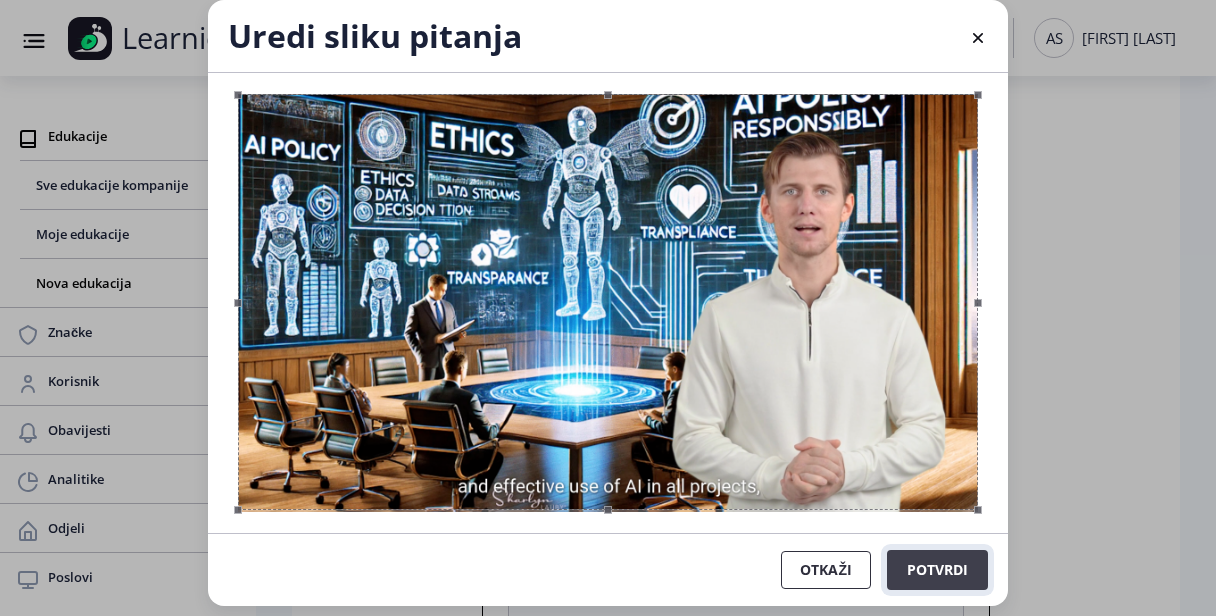 click on "Potvrdi" at bounding box center (937, 570) 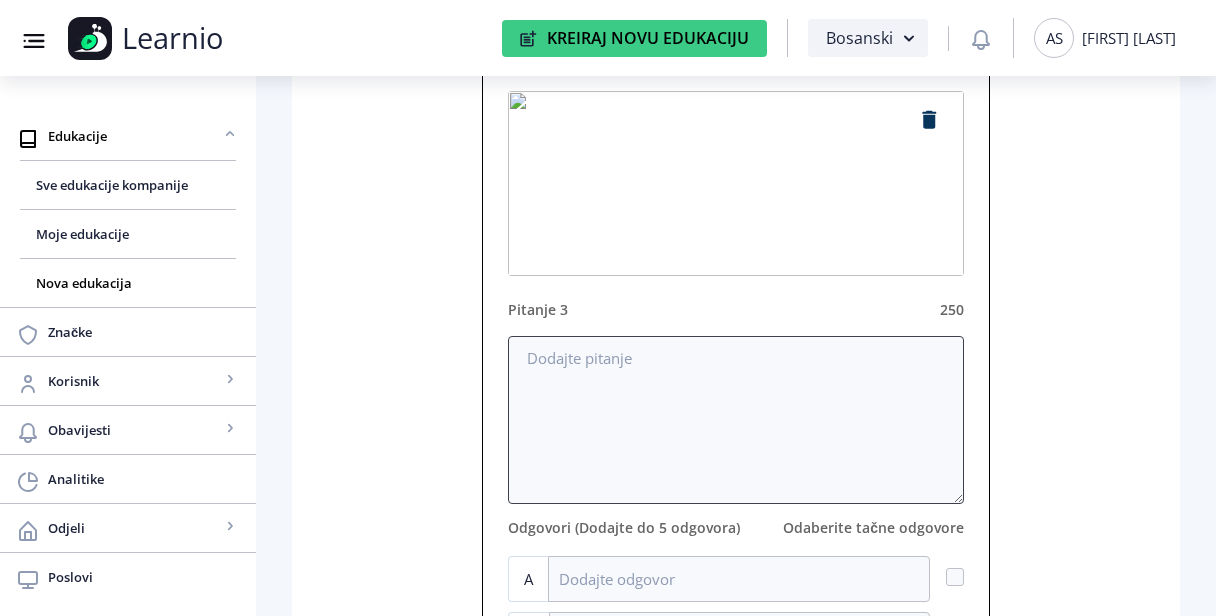 scroll, scrollTop: 907, scrollLeft: 0, axis: vertical 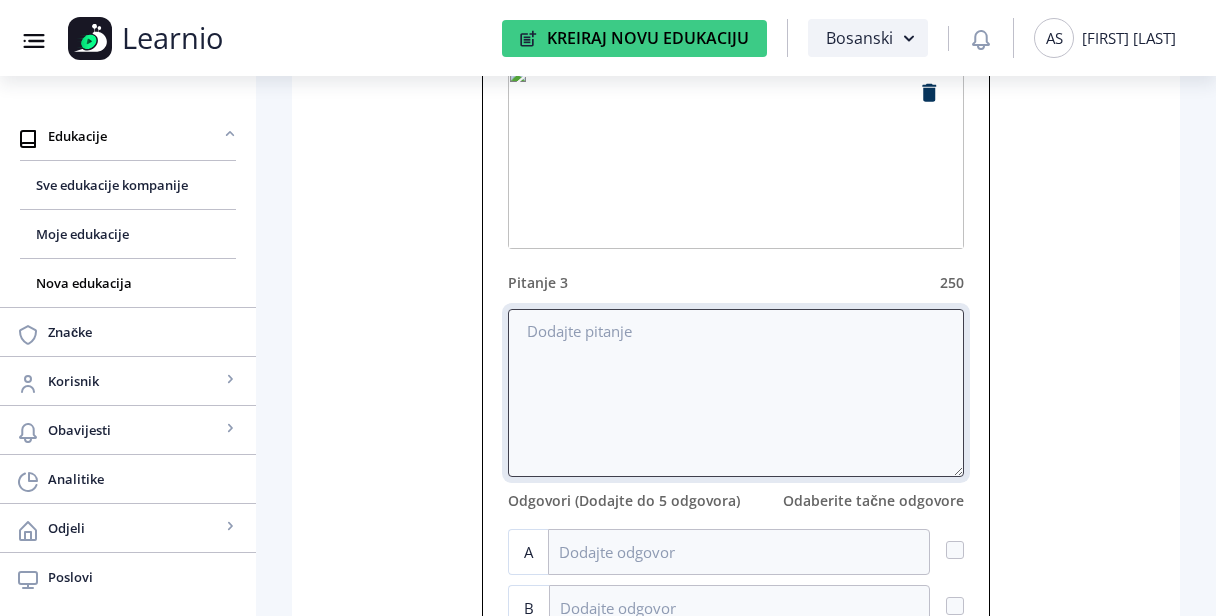 click at bounding box center (736, 393) 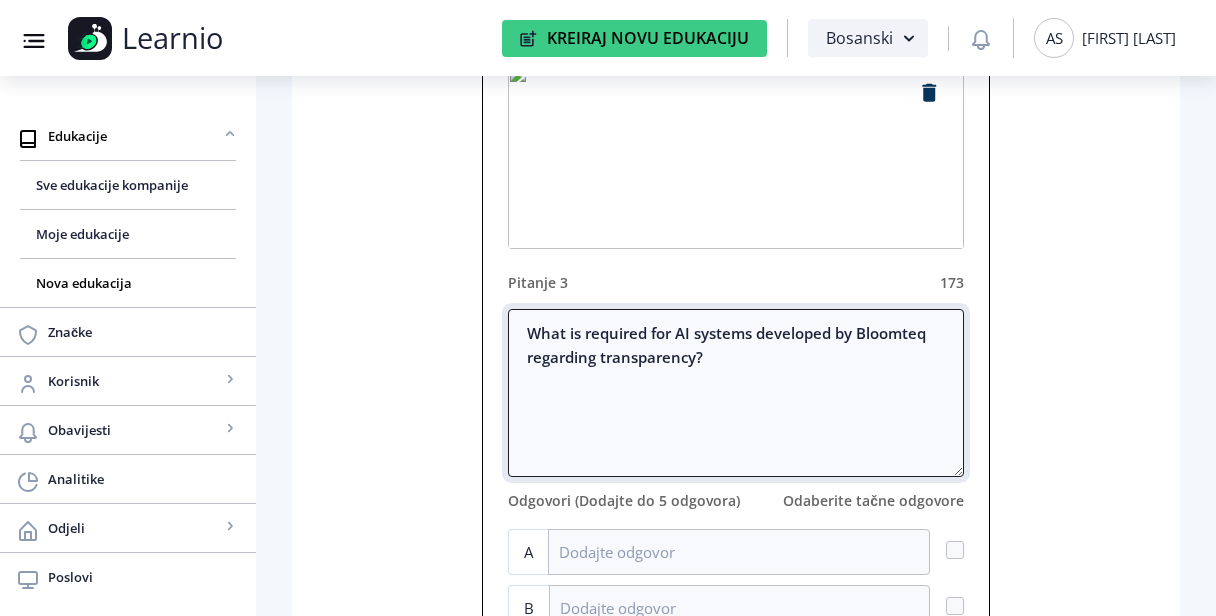 type on "What is required for AI systems developed by Bloomteq regarding transparency?" 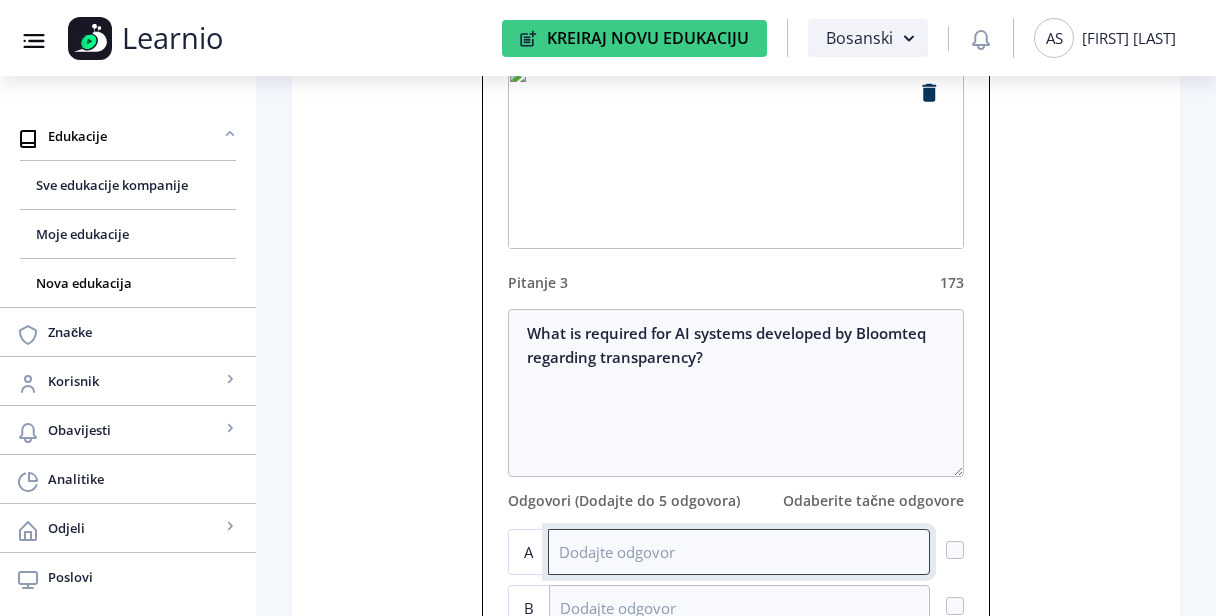 click at bounding box center (739, 552) 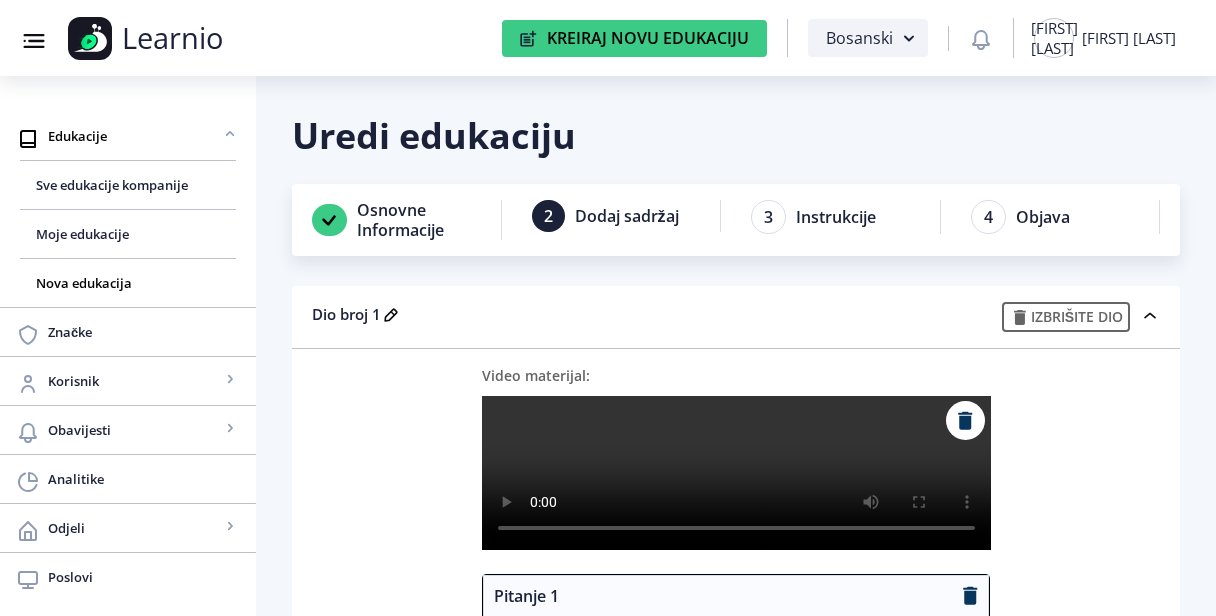 scroll, scrollTop: 907, scrollLeft: 0, axis: vertical 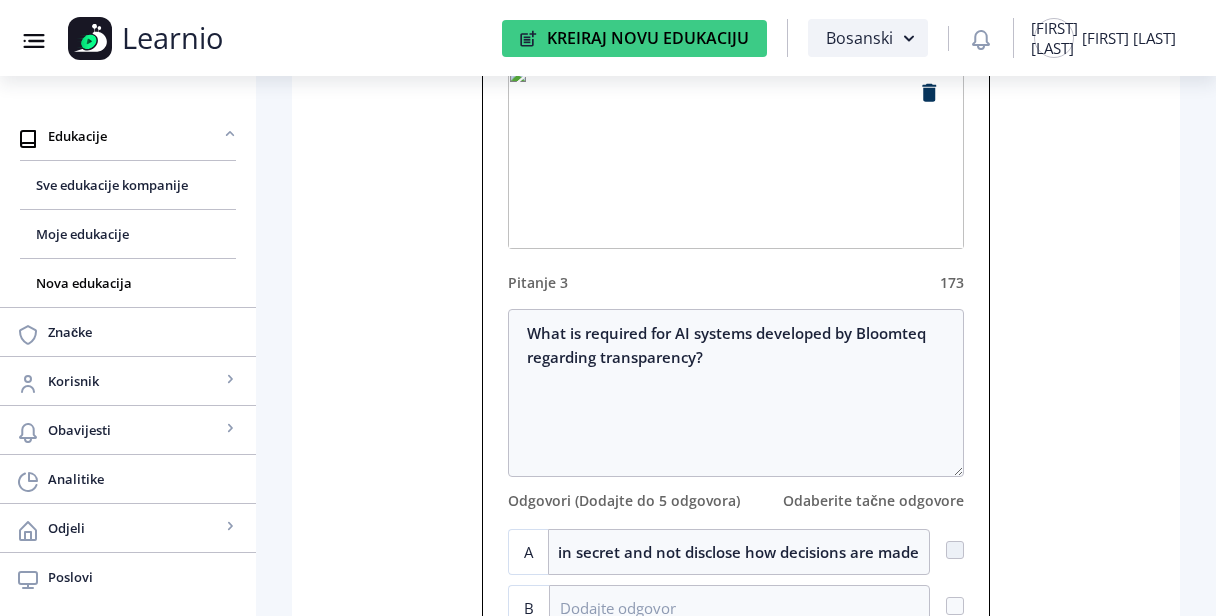 type on "AI systems must remain secret and not disclose how decisions are made" 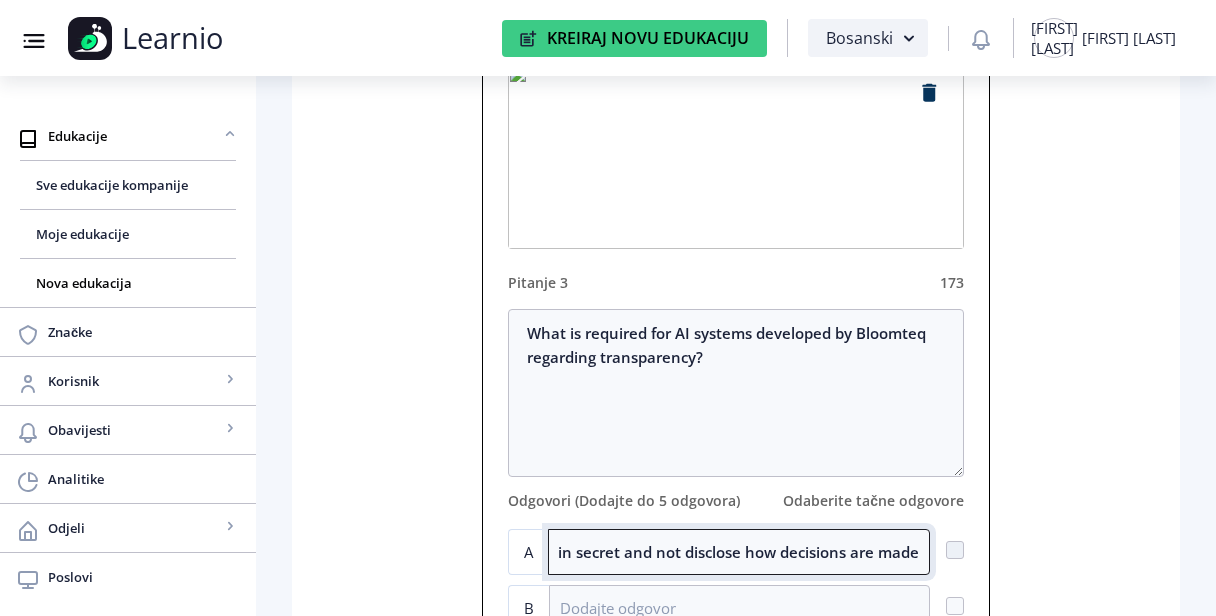 scroll, scrollTop: 0, scrollLeft: 0, axis: both 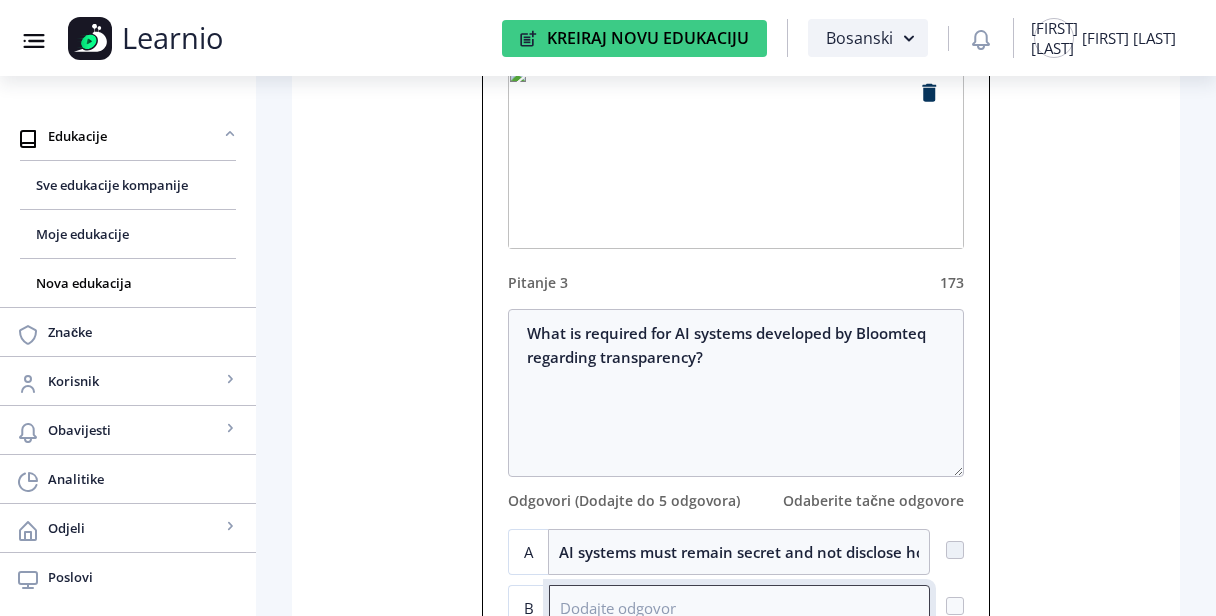 click at bounding box center (739, 608) 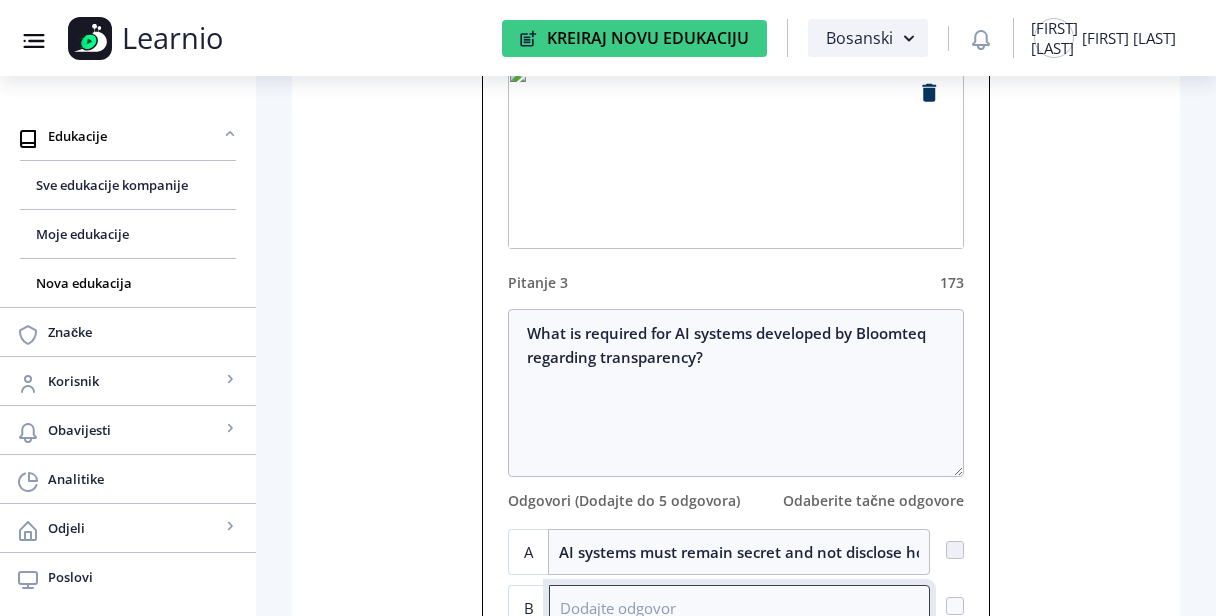 paste on "AI systems must be transparent, with understandable documentation about data sources, model choices, and intended applications" 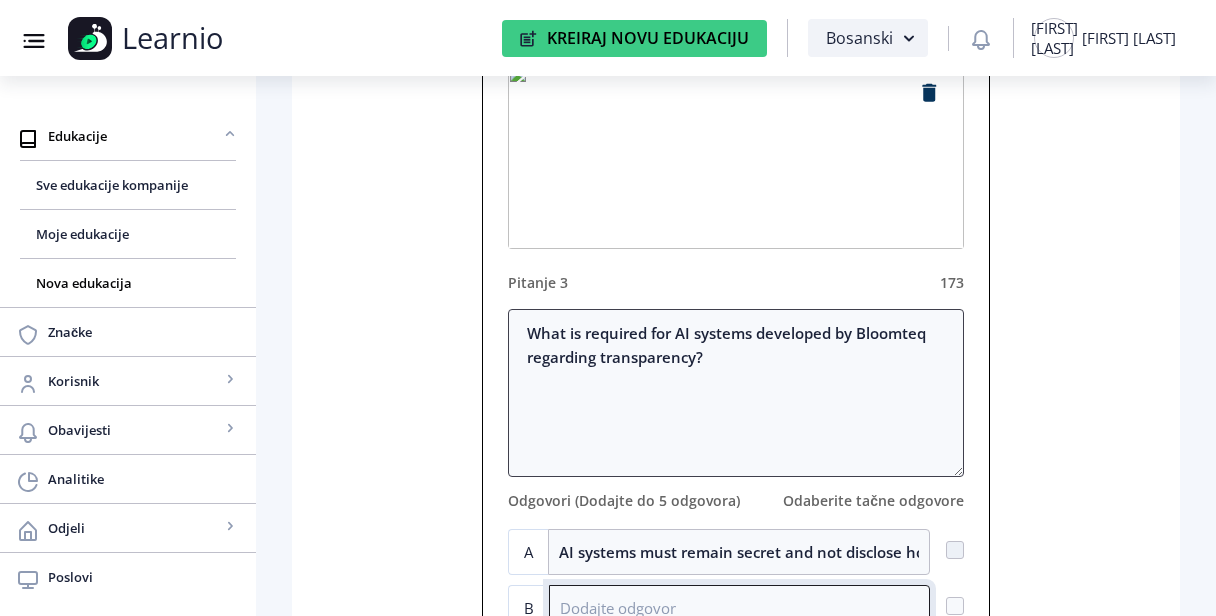 scroll, scrollTop: 908, scrollLeft: 0, axis: vertical 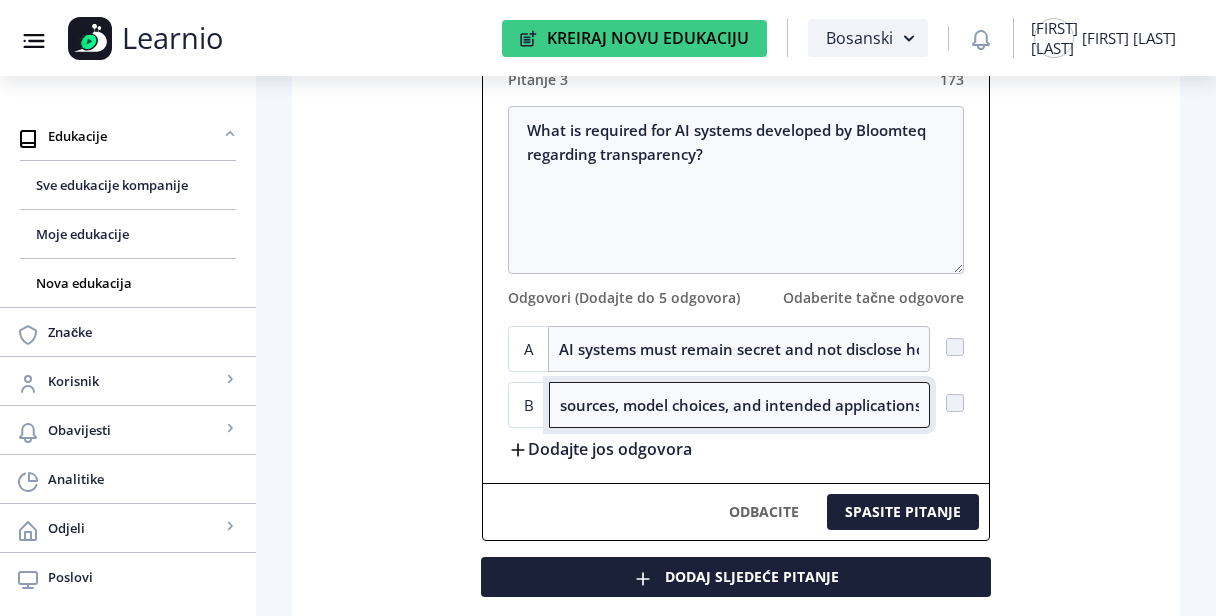 type on "AI systems must be transparent, with understandable documentation about data sources, model choices, and intended applications" 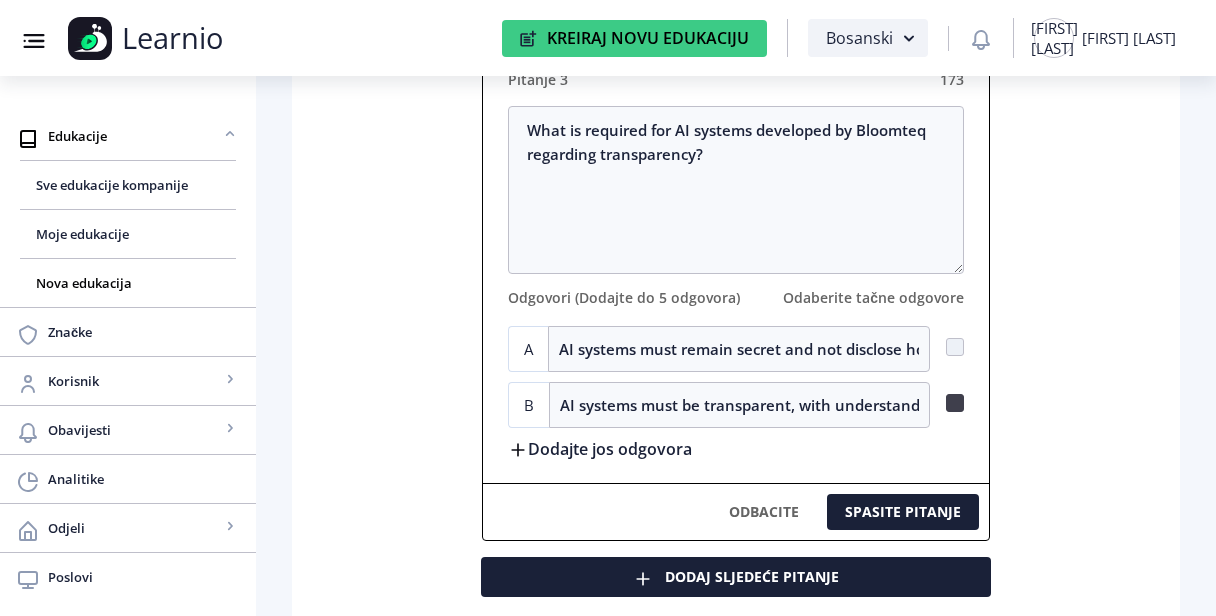 click at bounding box center [955, 347] 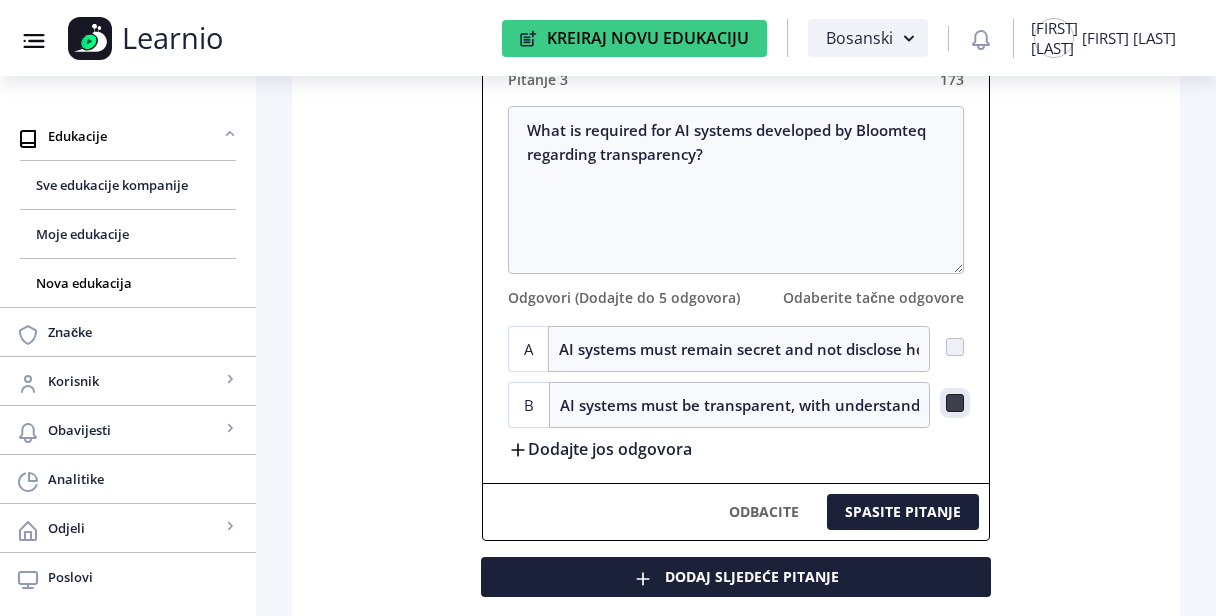 click at bounding box center (946, 346) 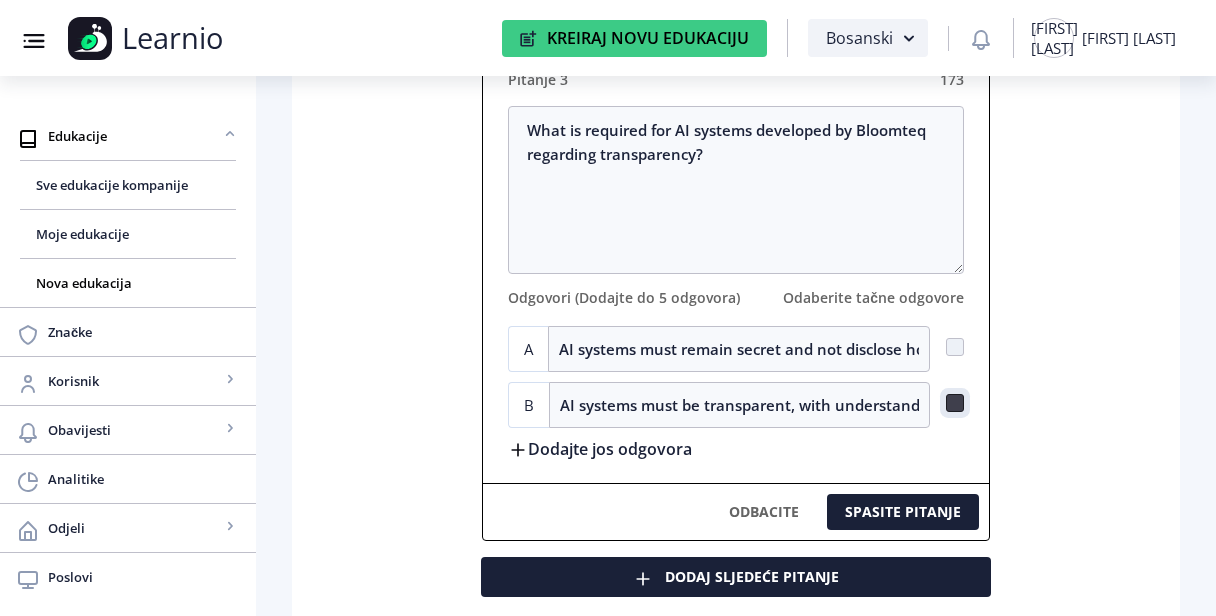 checkbox on "true" 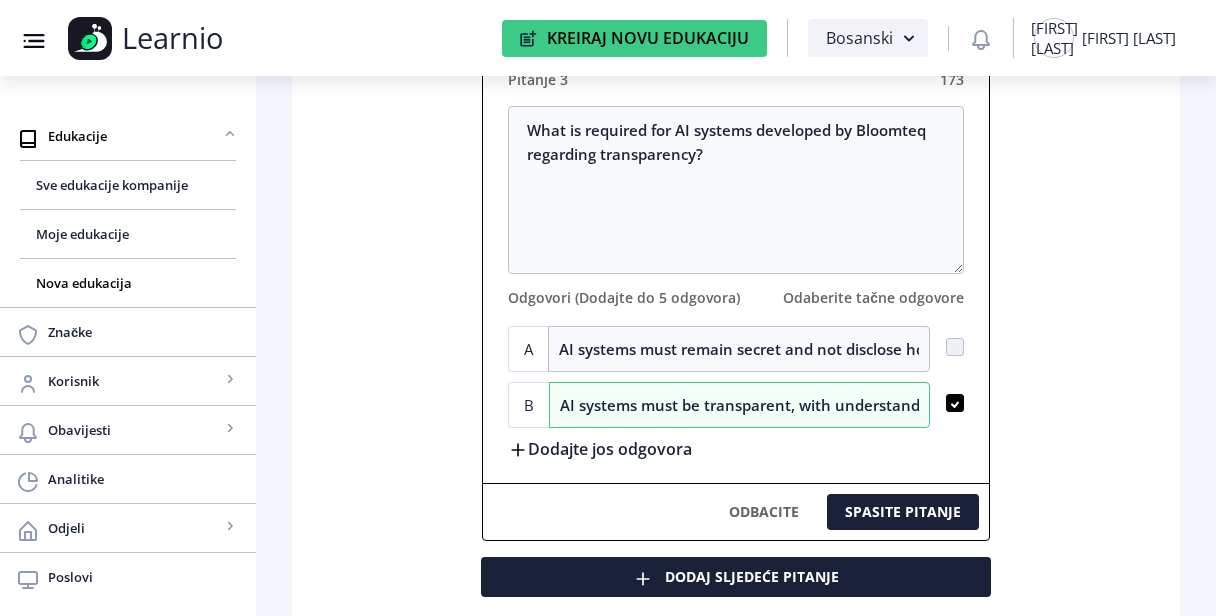 click on "Dodajte jos odgovora" at bounding box center (600, 448) 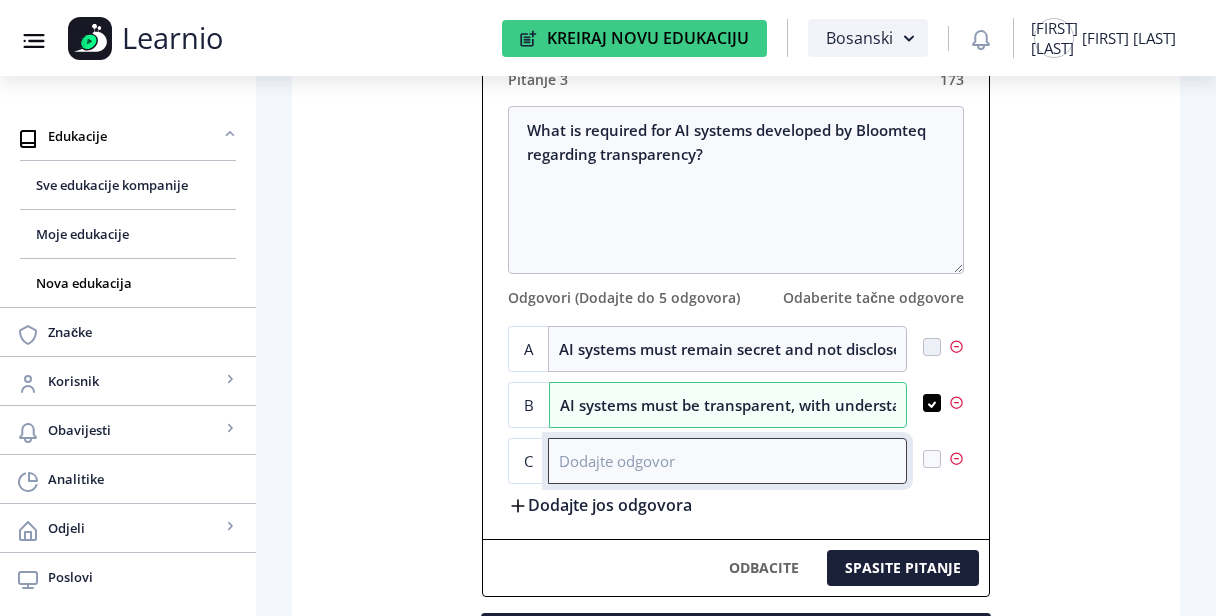paste on "Clients should not be informed about how AI systems function" 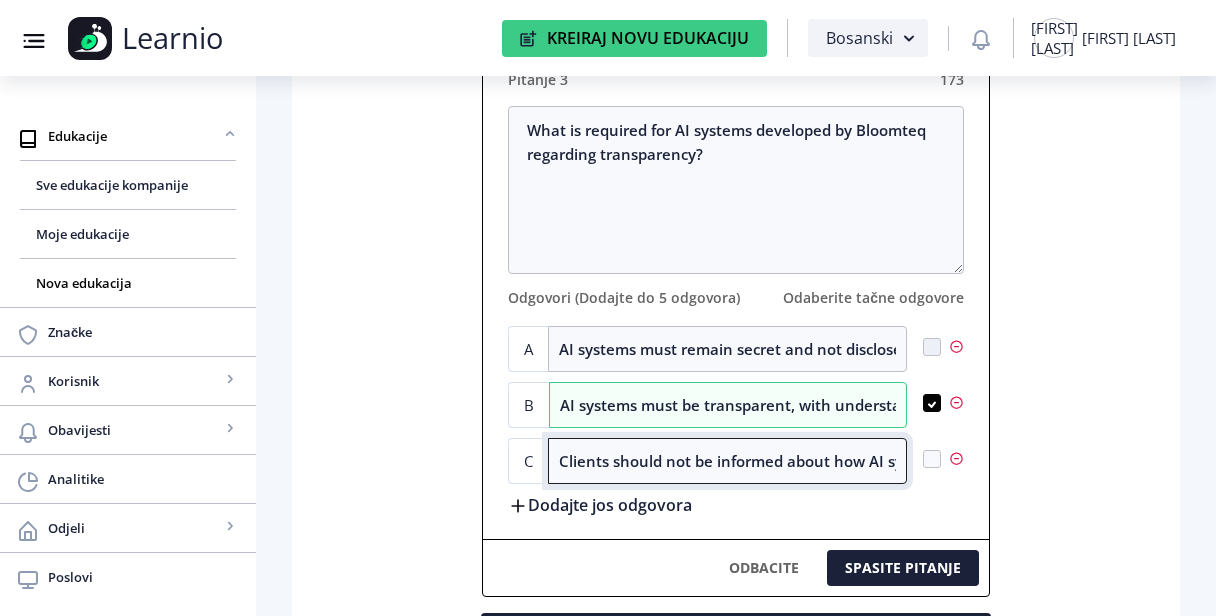 scroll, scrollTop: 0, scrollLeft: 118, axis: horizontal 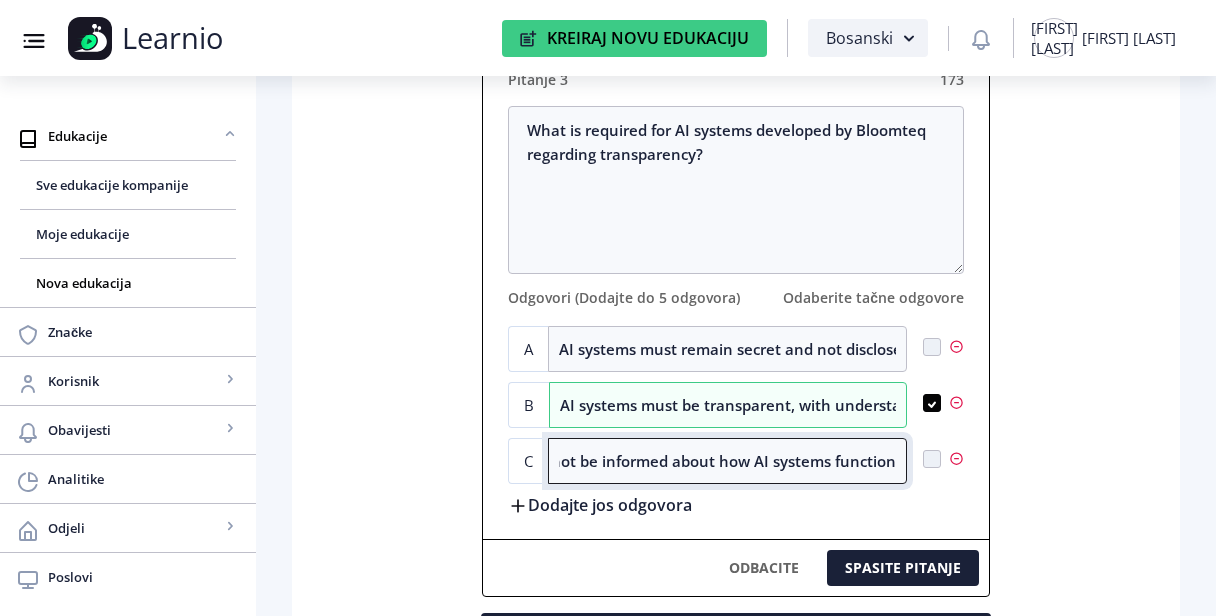 type on "Clients should not be informed about how AI systems function" 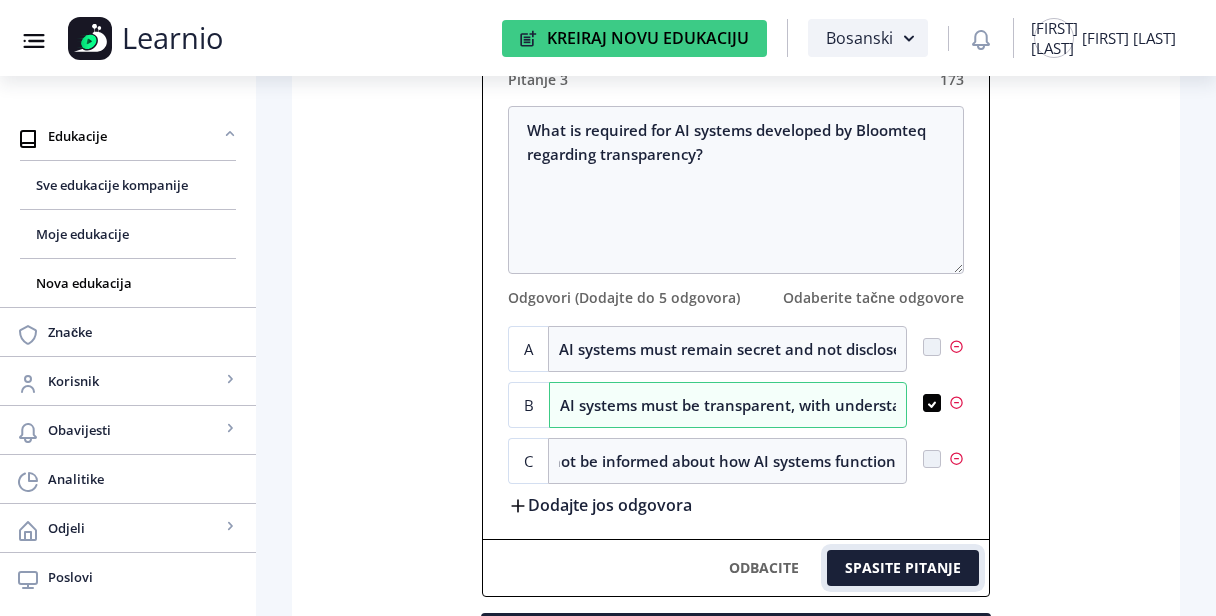 click on "SPASITE PITANJE" at bounding box center [903, 568] 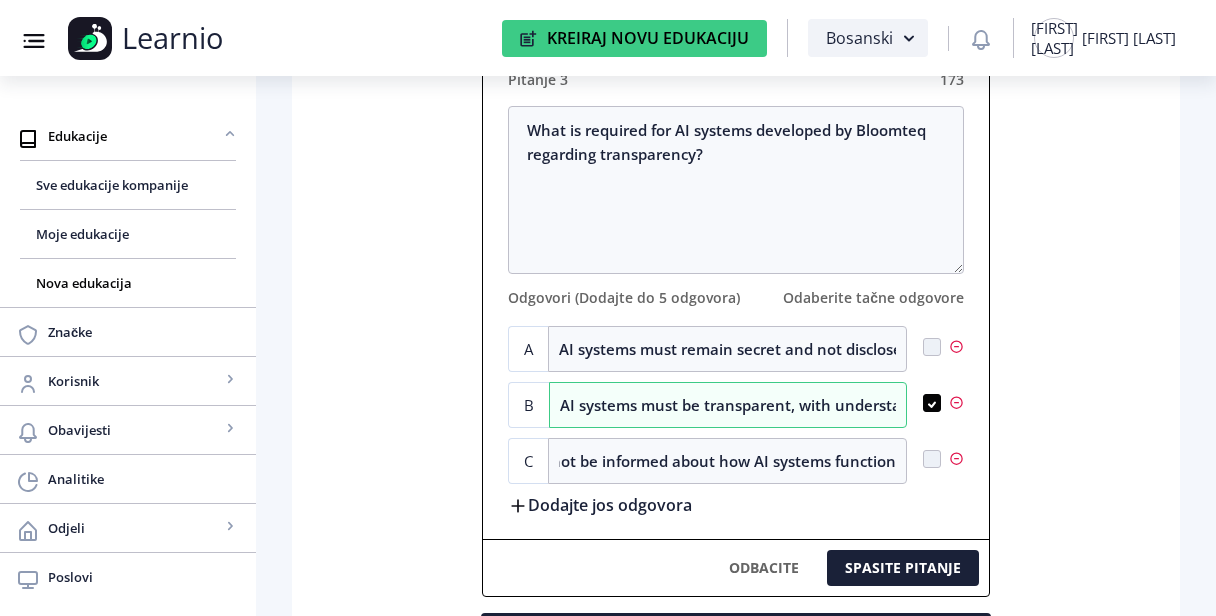 scroll, scrollTop: 0, scrollLeft: 0, axis: both 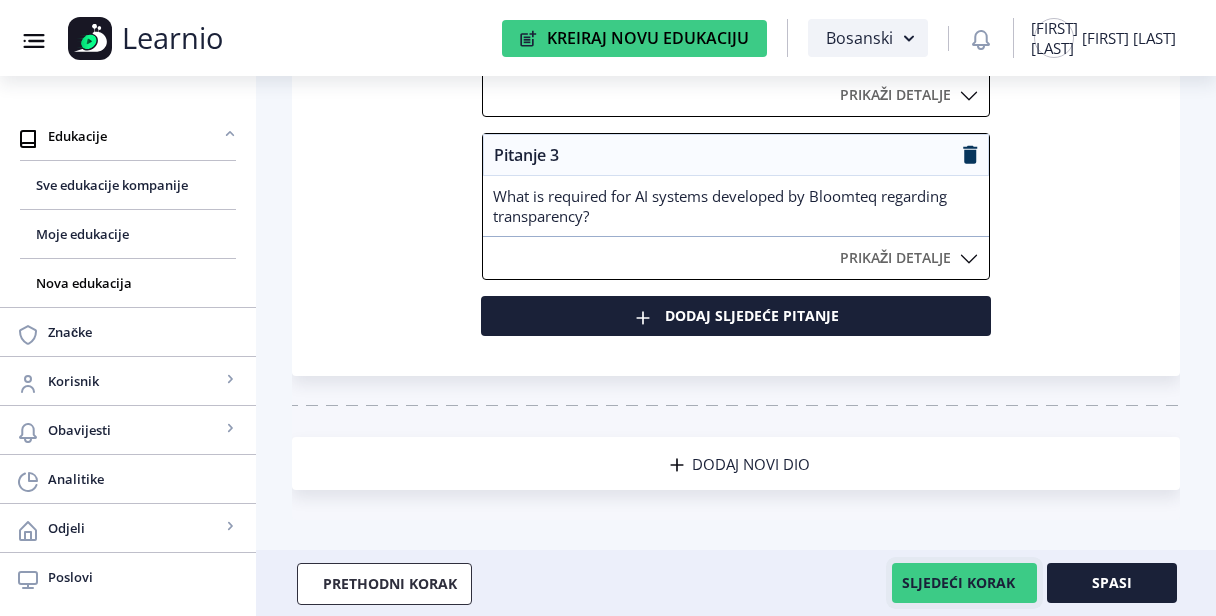 click on "SLJEDEĆI KORAK" at bounding box center [964, 583] 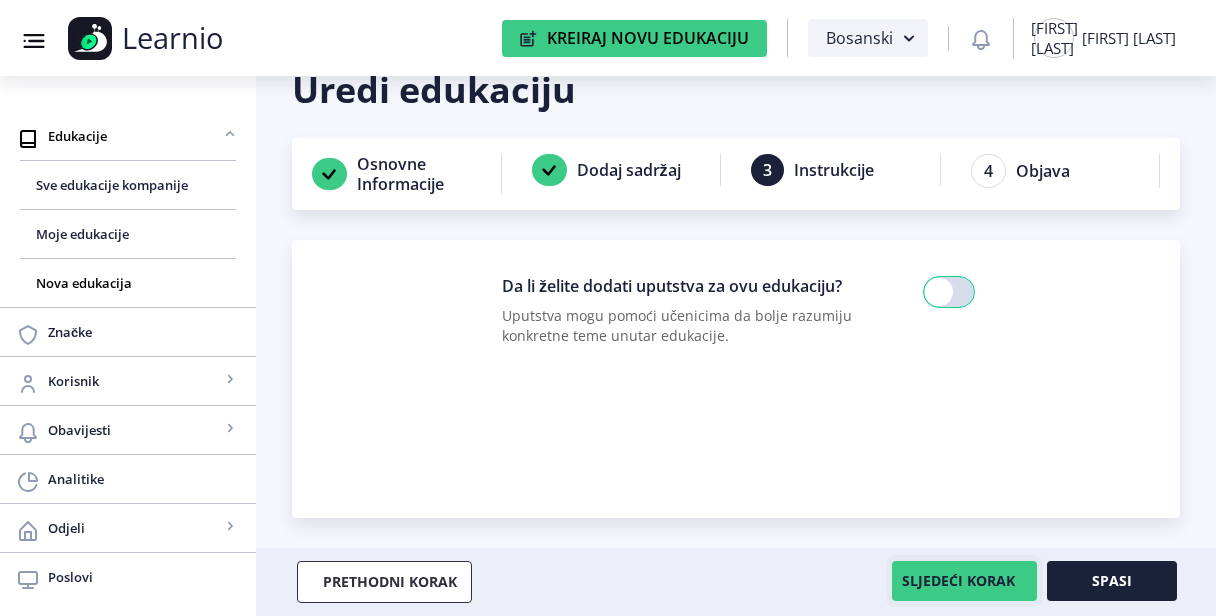 scroll, scrollTop: 46, scrollLeft: 0, axis: vertical 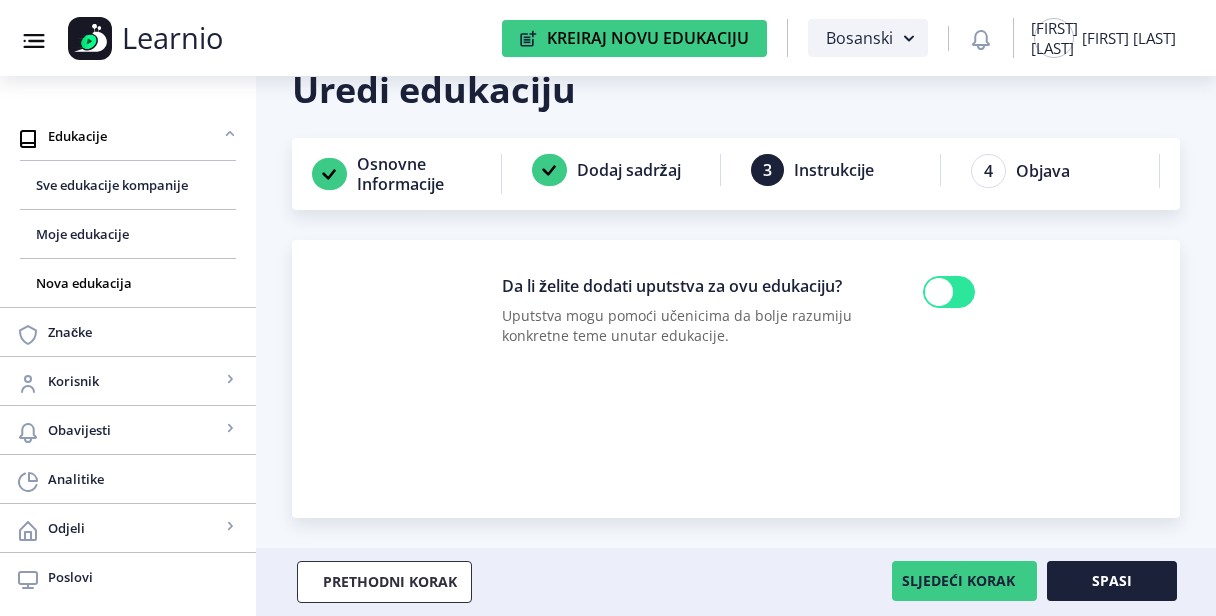 click at bounding box center [939, 292] 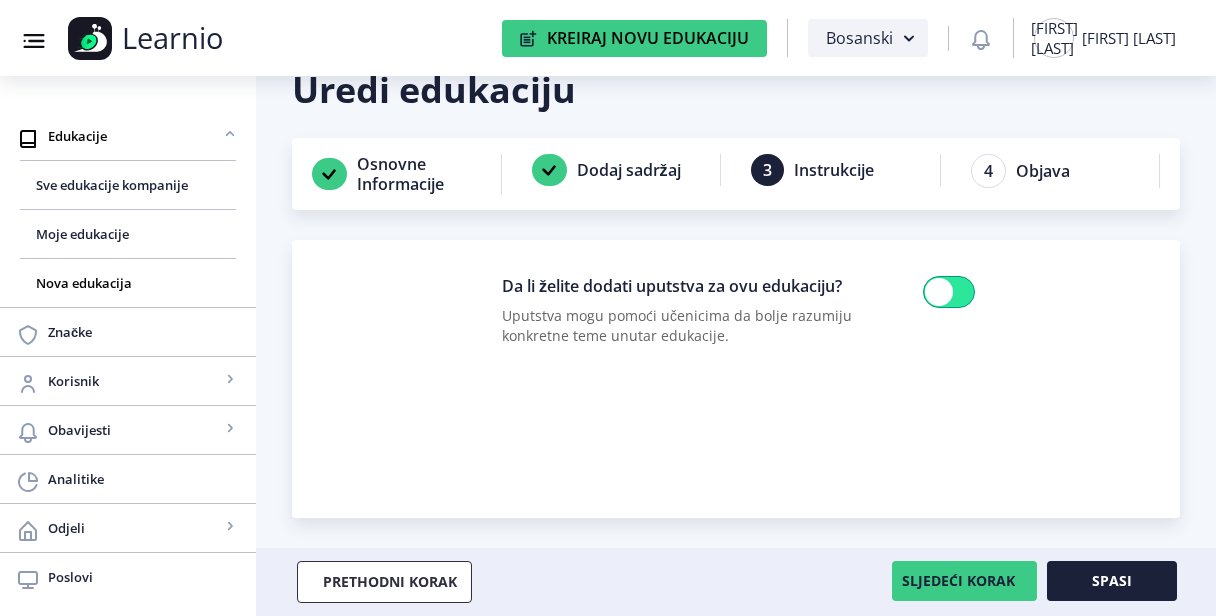 checkbox on "true" 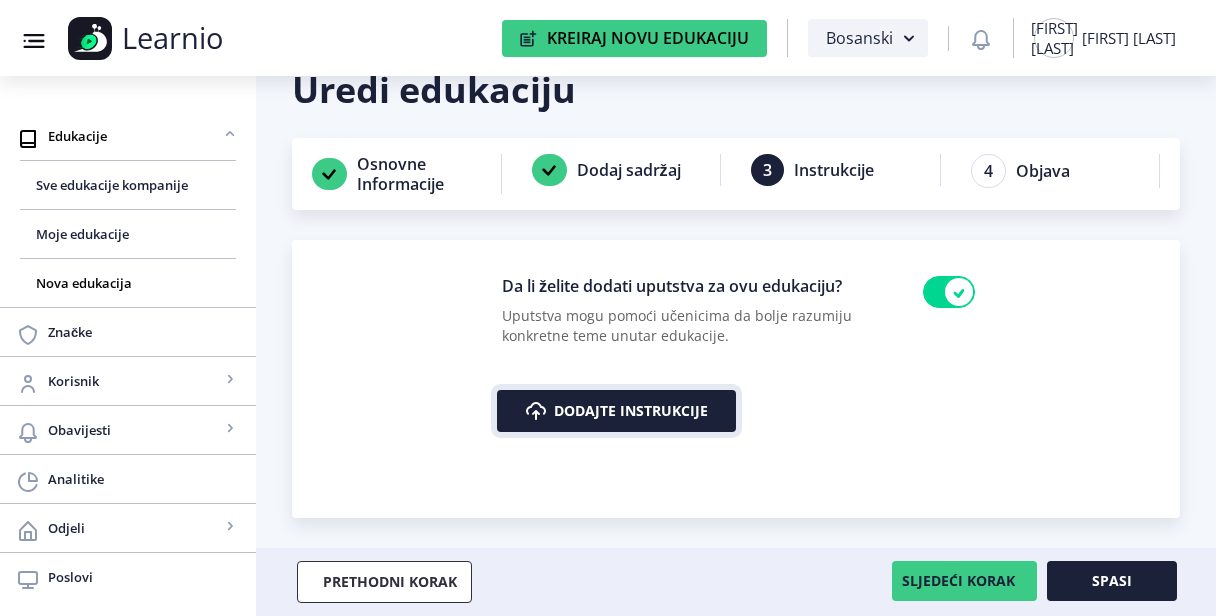 click on "Dodajte instrukcije" at bounding box center (616, 411) 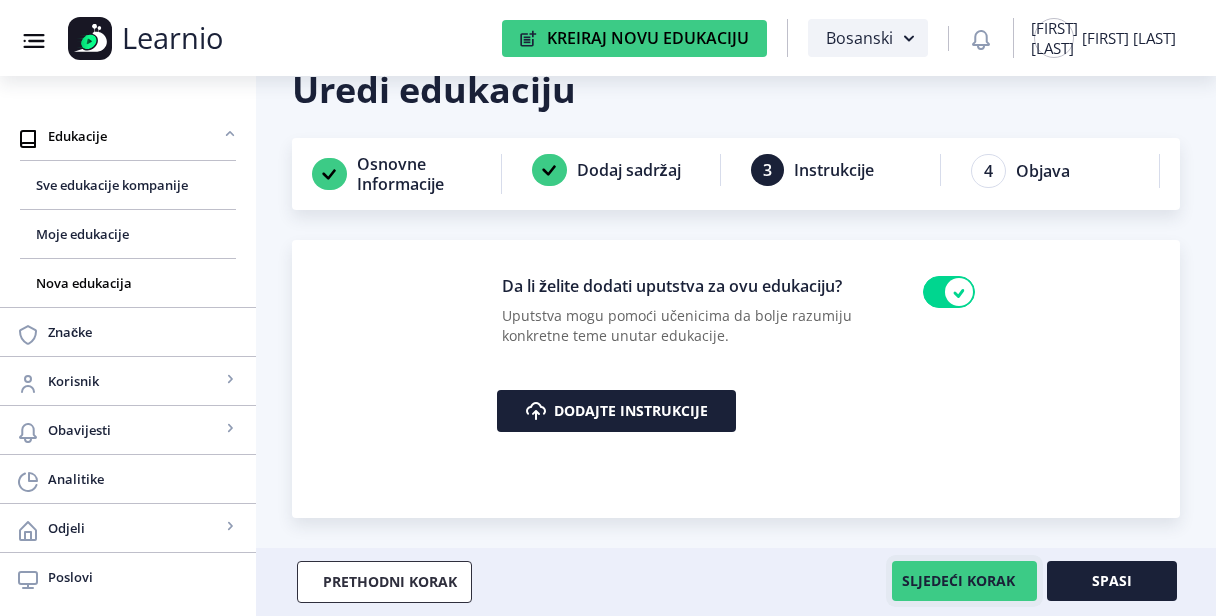 click on "SLJEDEĆI KORAK" at bounding box center (964, 581) 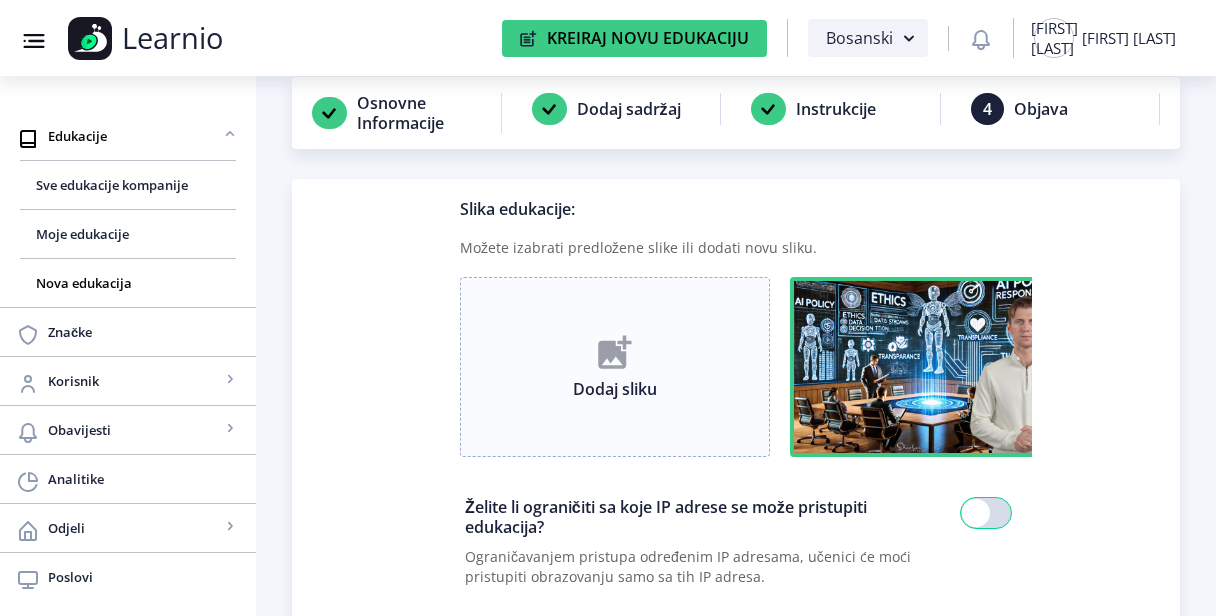 scroll, scrollTop: 220, scrollLeft: 0, axis: vertical 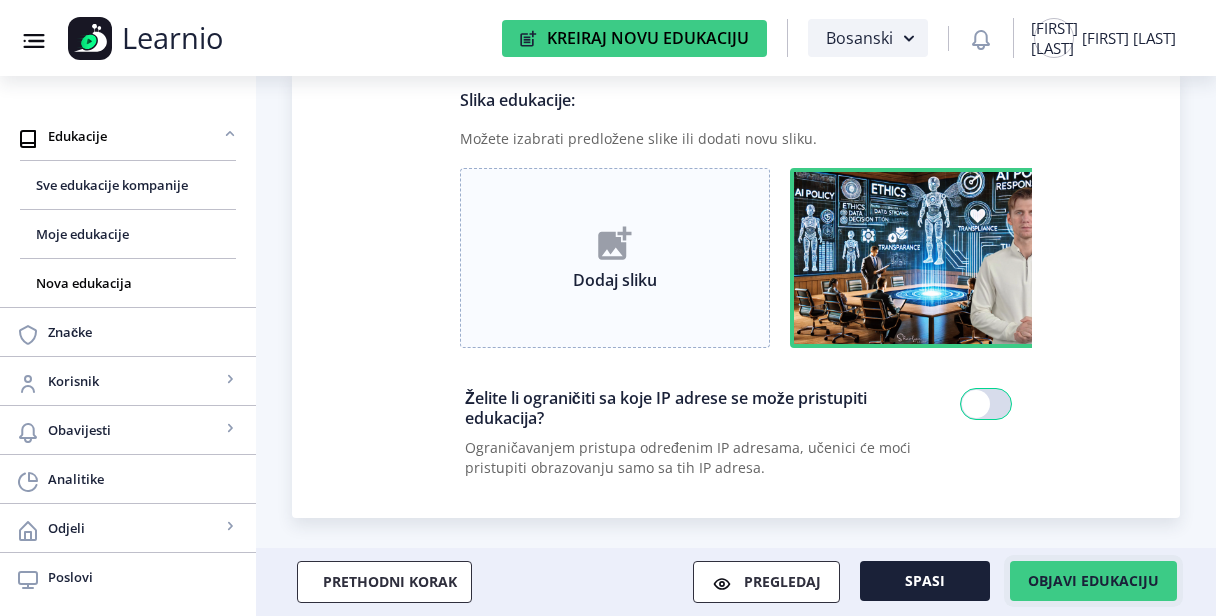click on "Objavi edukaciju" at bounding box center (1093, 581) 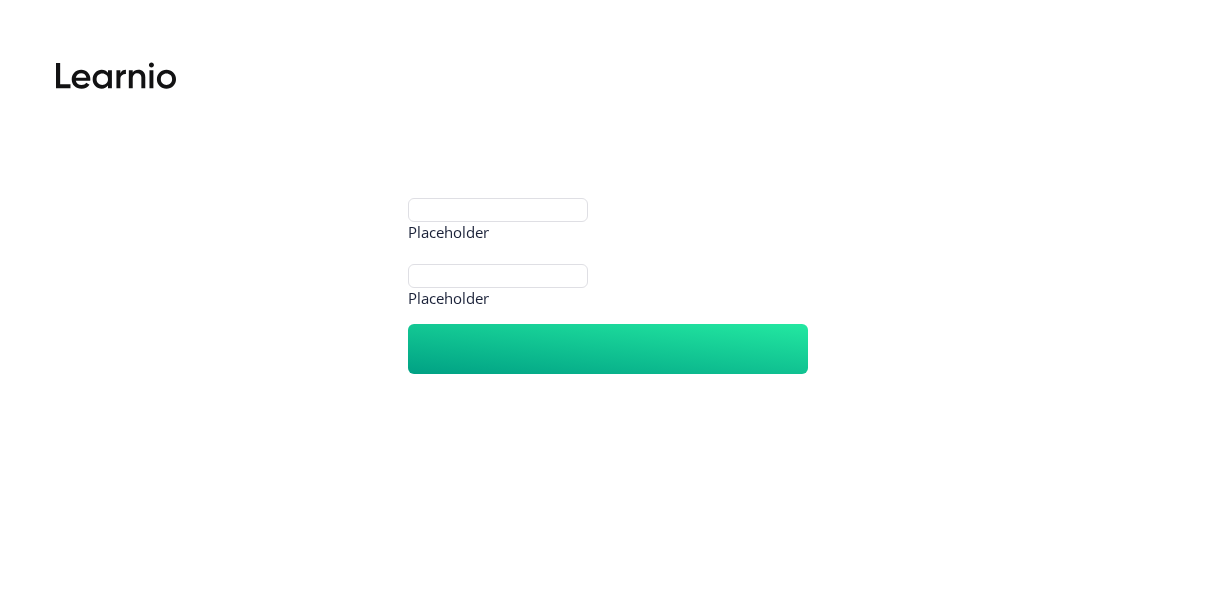 scroll, scrollTop: 0, scrollLeft: 0, axis: both 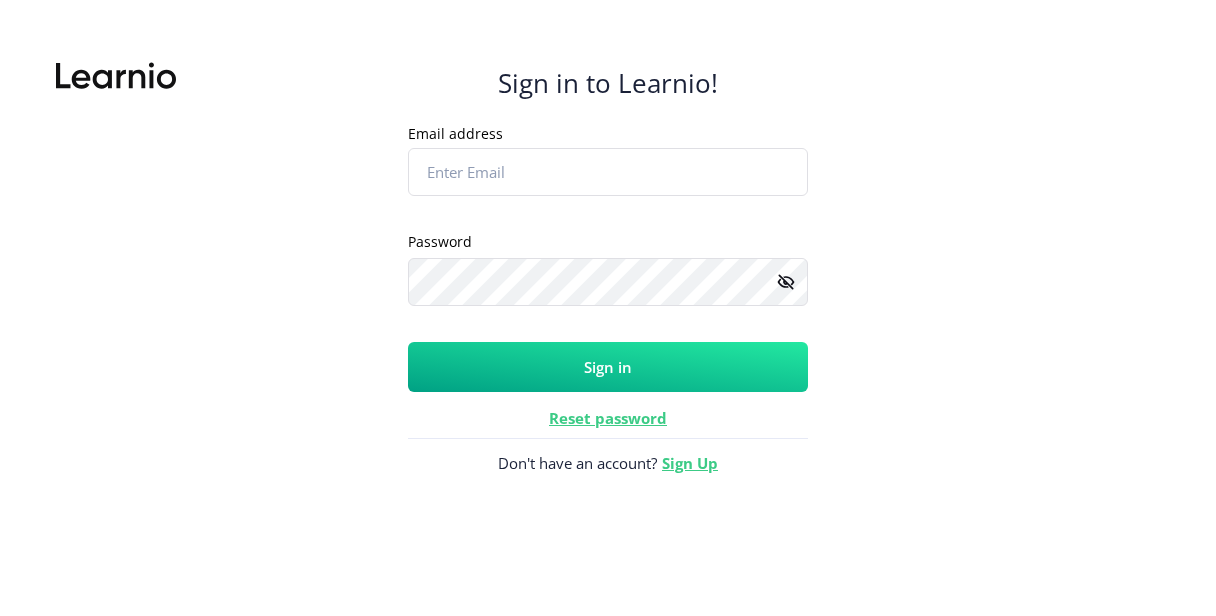 type on "alma.segic@bloomteq.com" 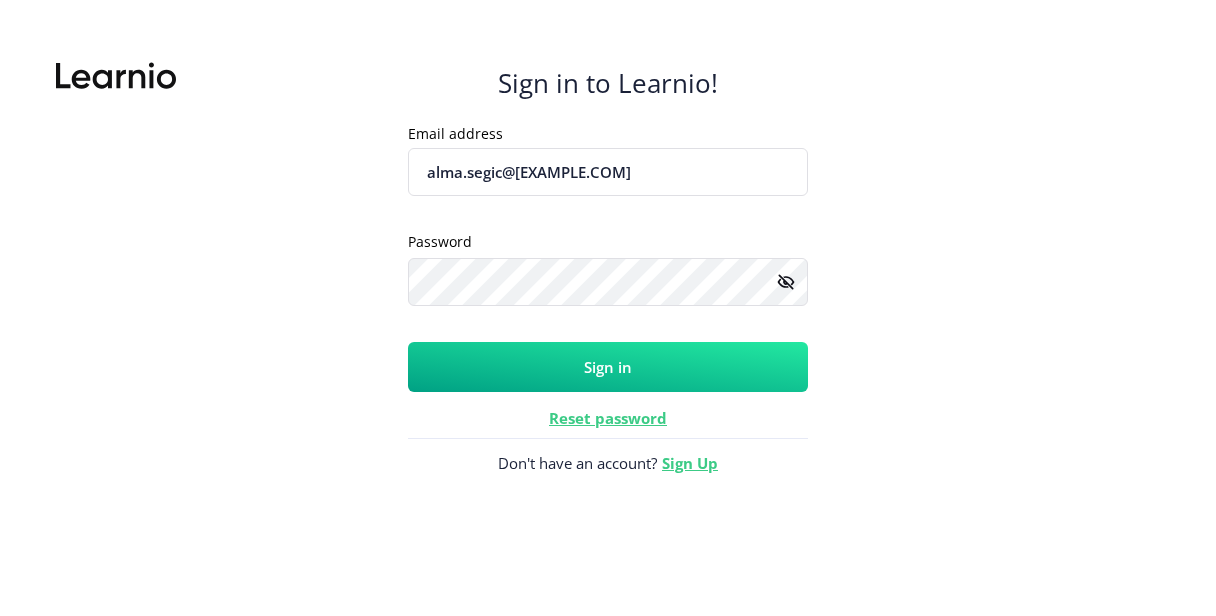 click on "Sign in" at bounding box center [608, 367] 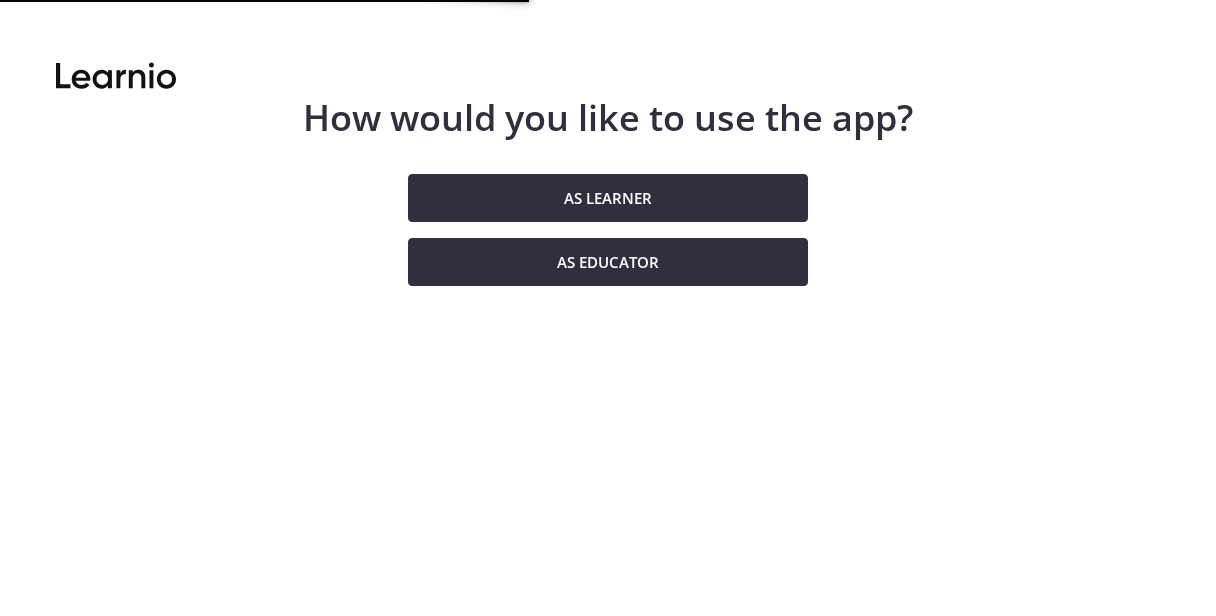 scroll, scrollTop: 0, scrollLeft: 0, axis: both 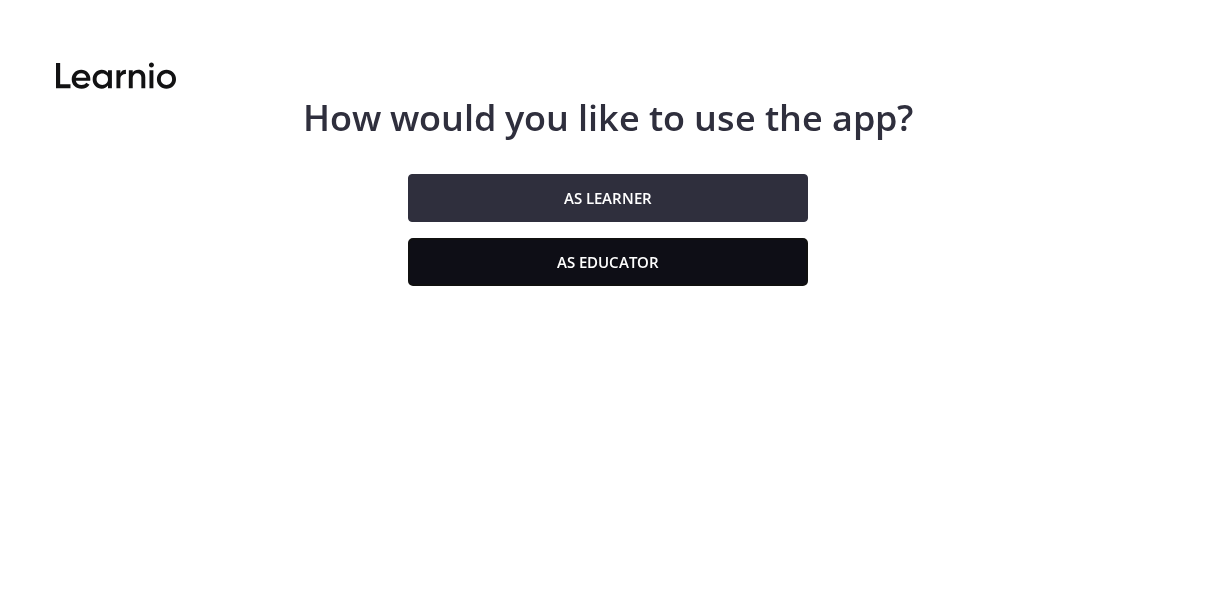 click on "As educator" at bounding box center (608, 262) 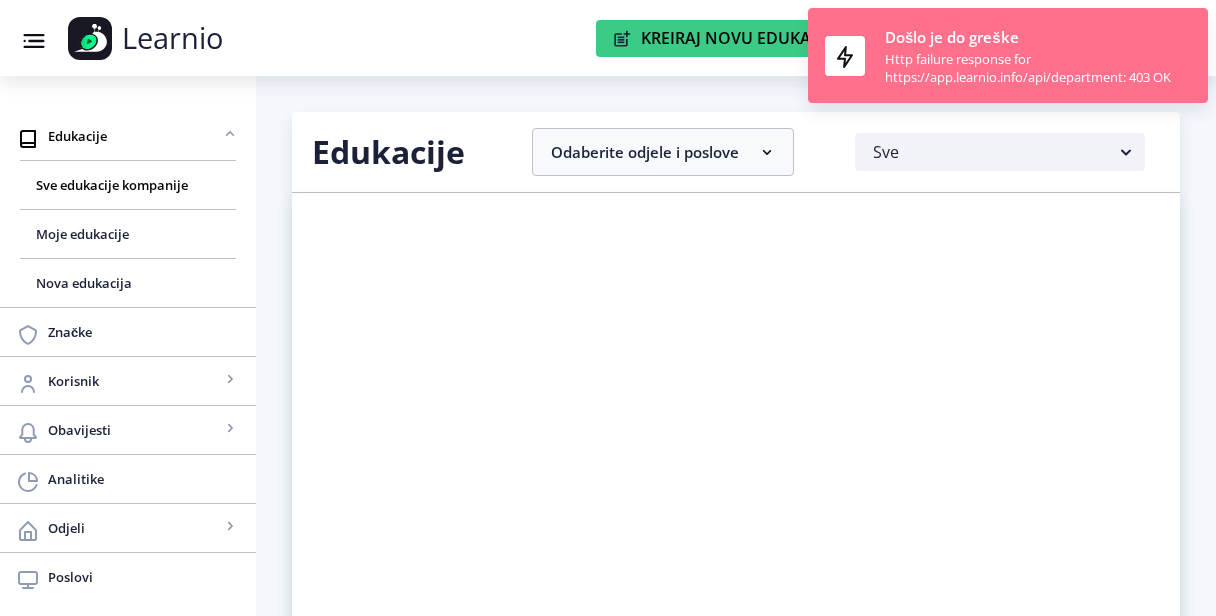 click on "Http failure response for https://app.learnio.info/api/department: 403 OK" at bounding box center (1038, 68) 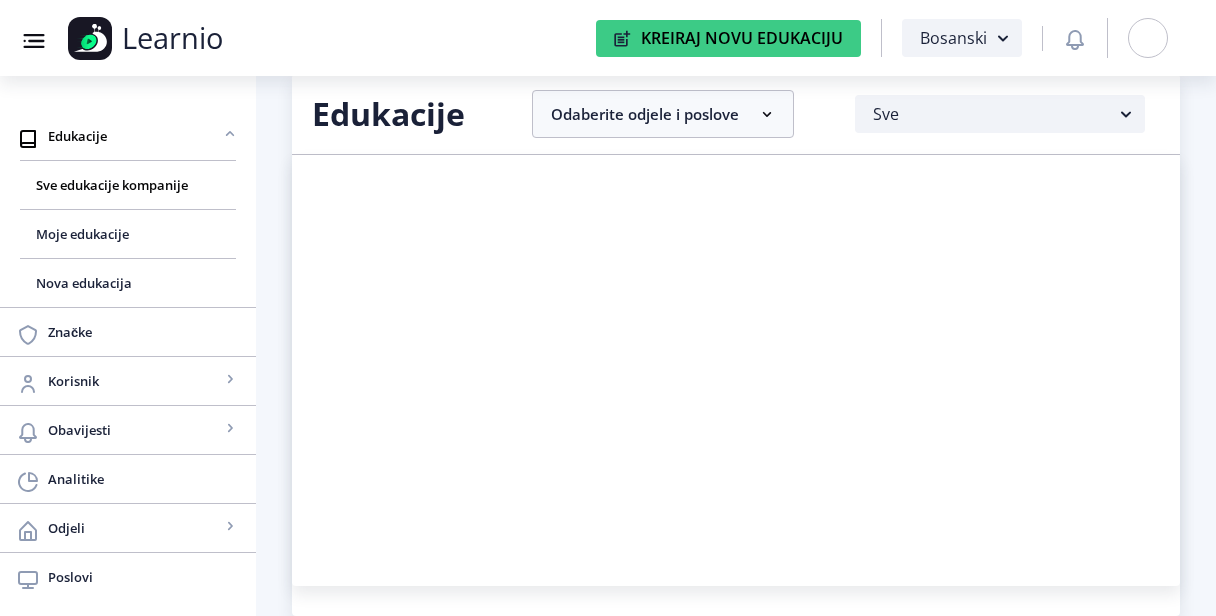 scroll, scrollTop: 0, scrollLeft: 0, axis: both 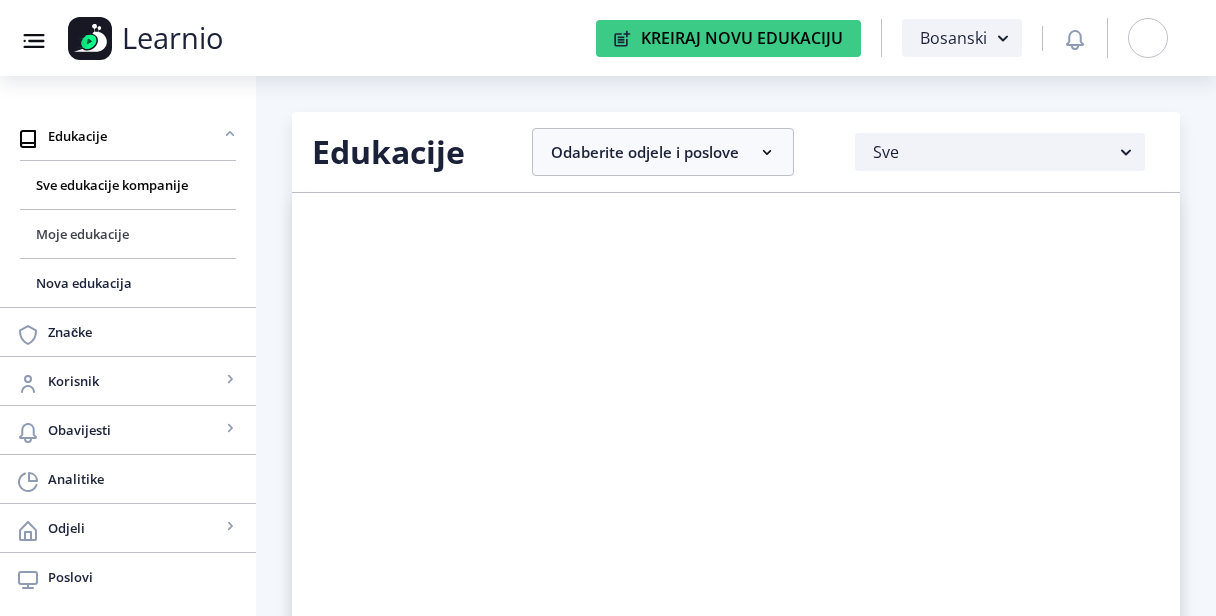 click on "Moje edukacije" at bounding box center (128, 234) 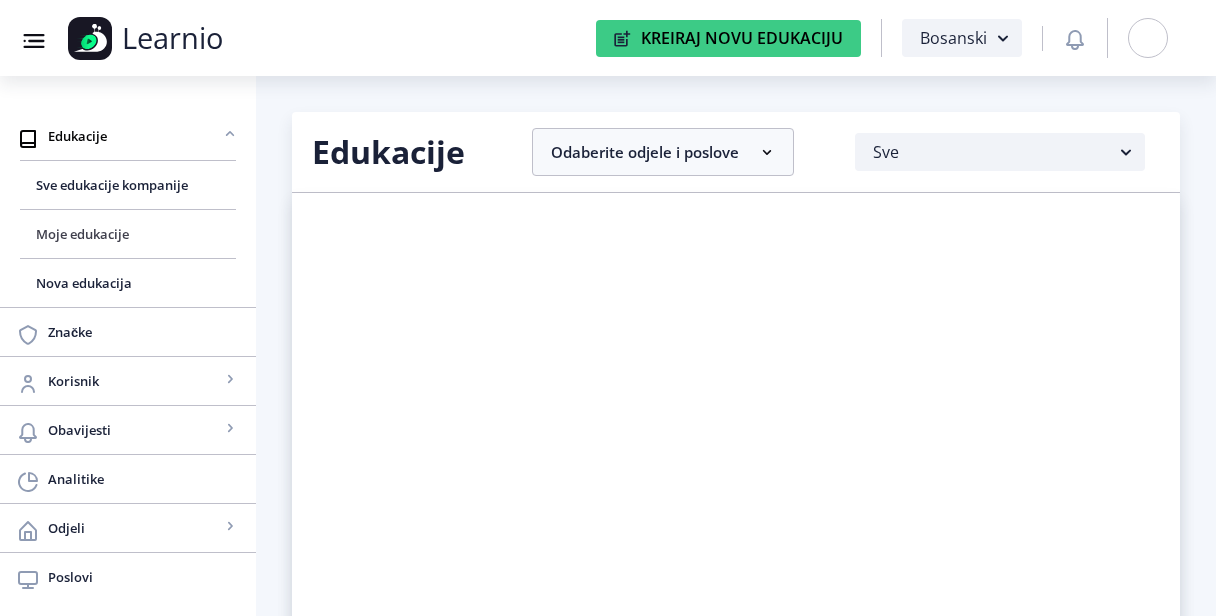 click on "Moje edukacije" at bounding box center (128, 234) 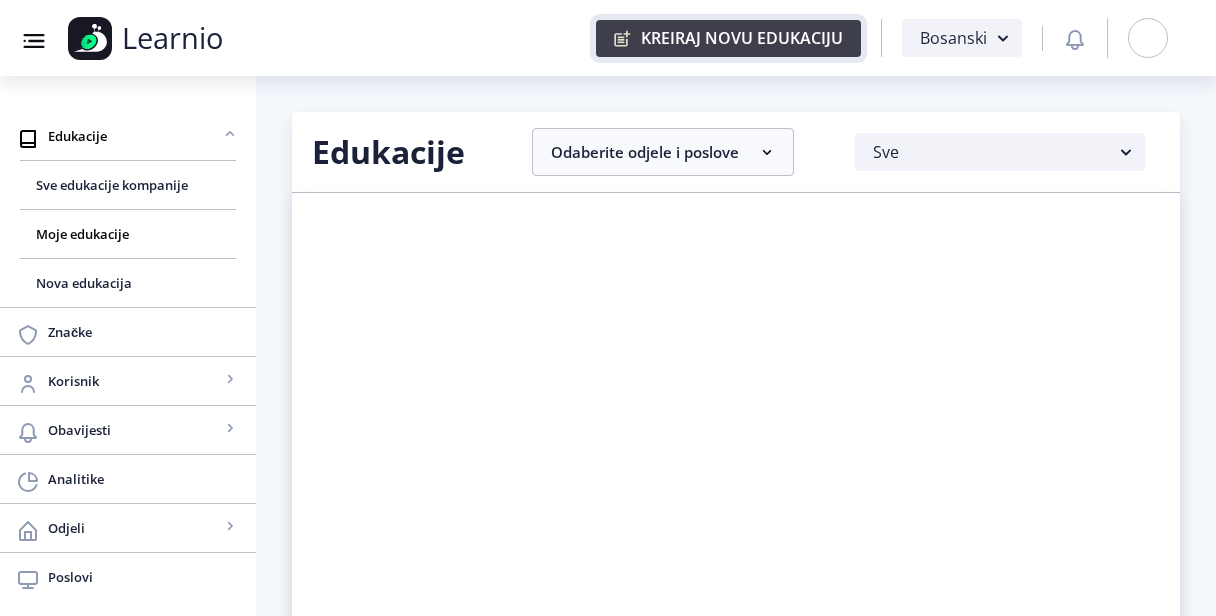 click on "Kreiraj Novu Edukaciju" at bounding box center [728, 38] 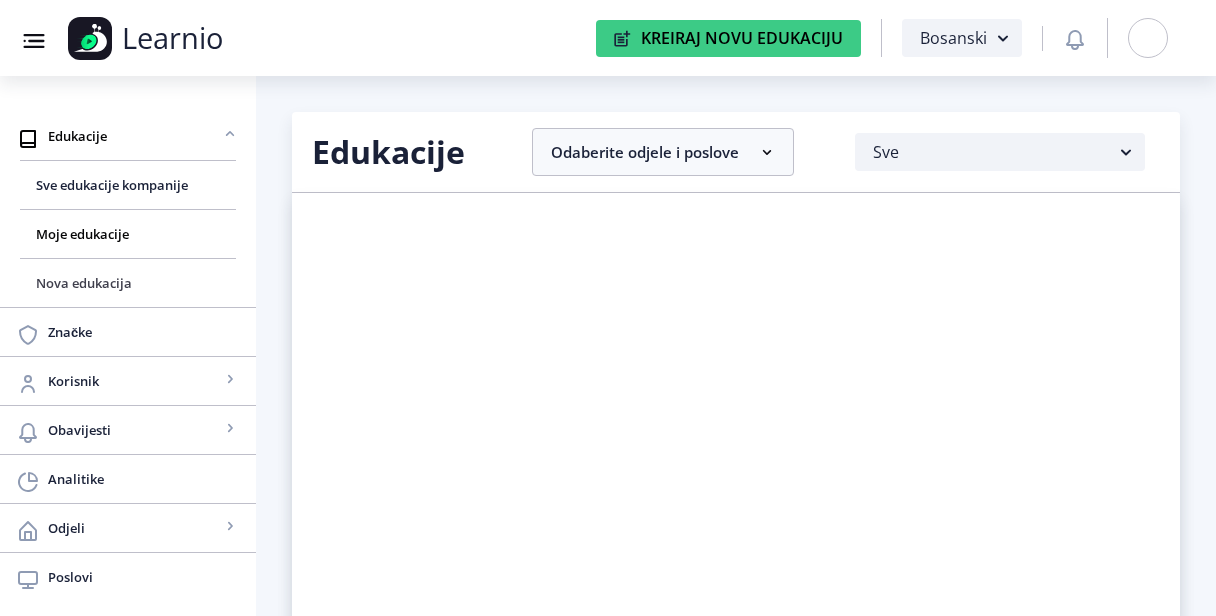 click on "Nova edukacija" at bounding box center [128, 283] 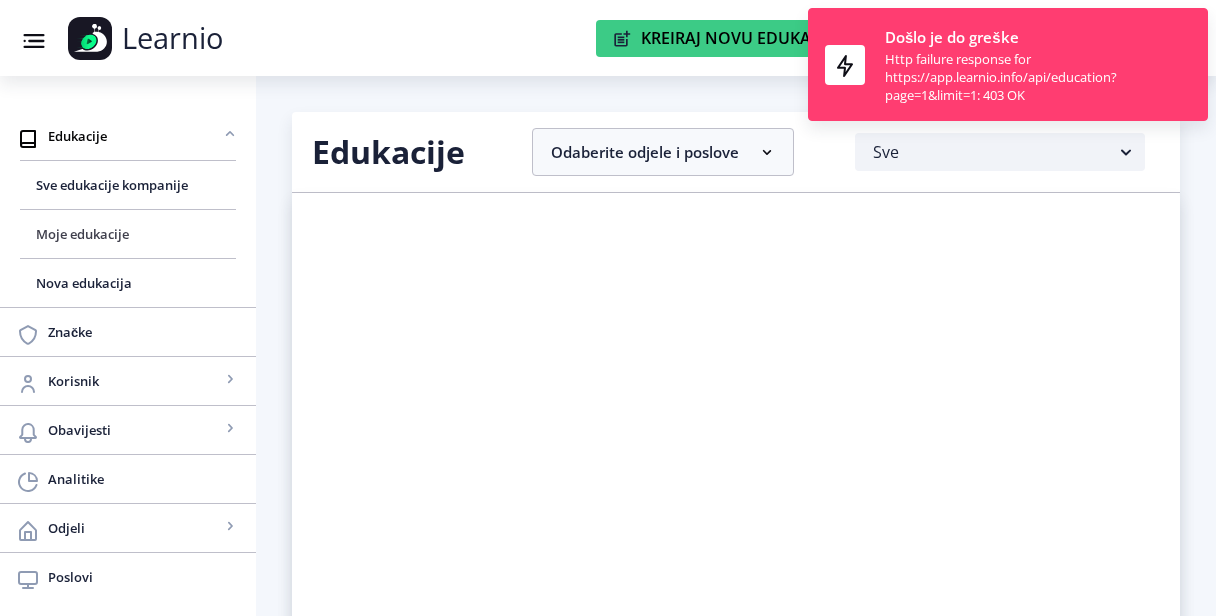 click on "Moje edukacije" at bounding box center [128, 234] 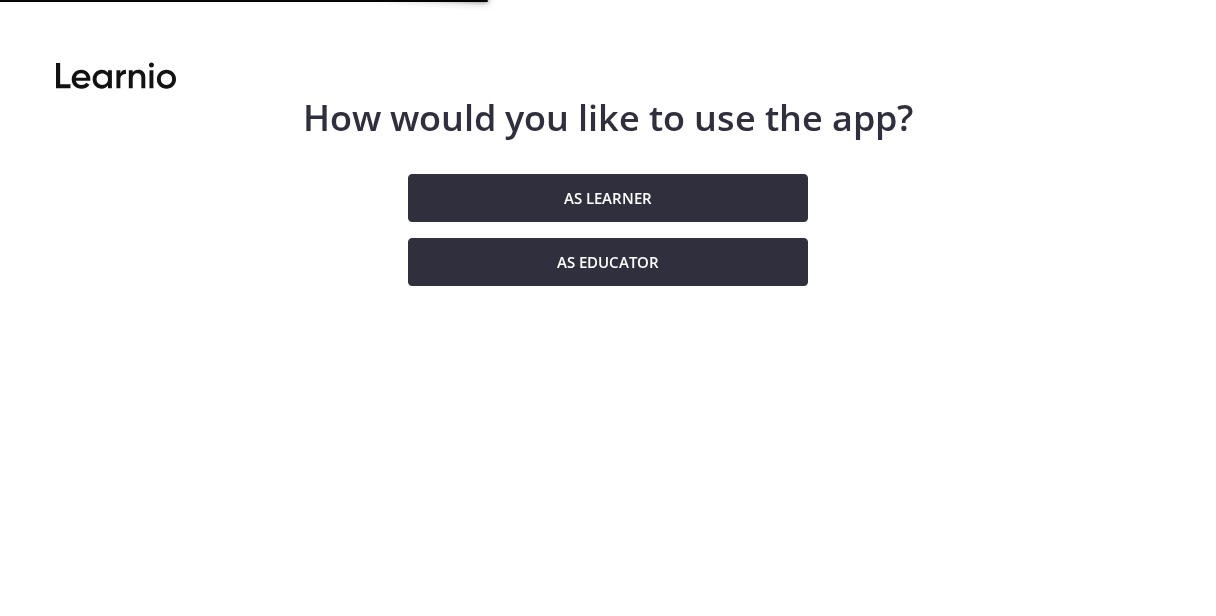 scroll, scrollTop: 0, scrollLeft: 0, axis: both 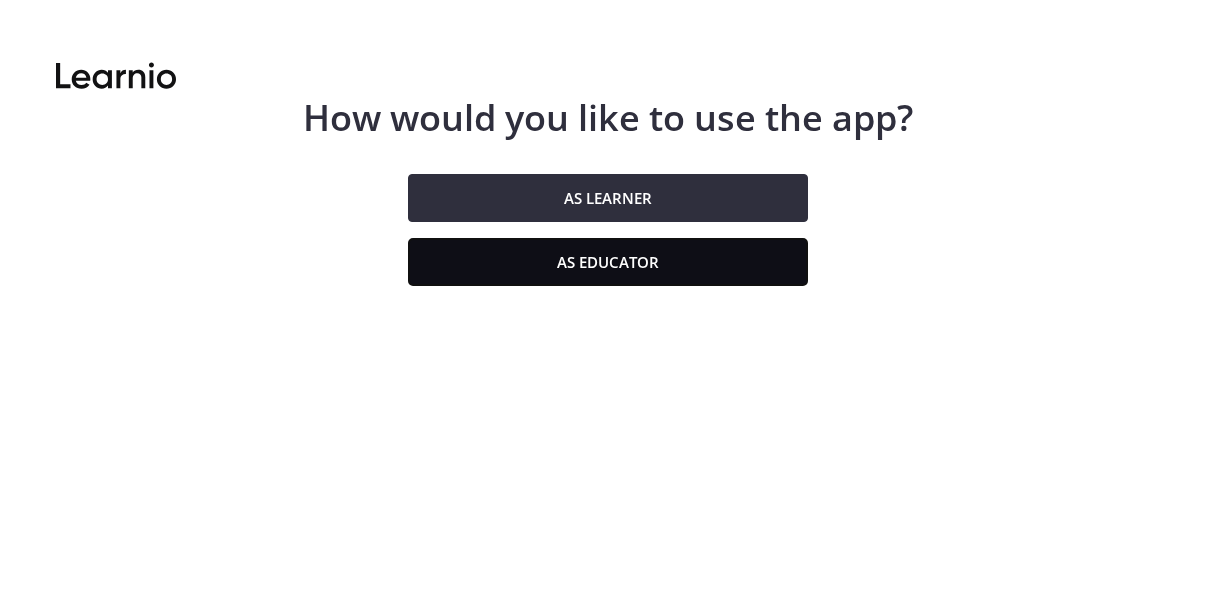 click on "As educator" at bounding box center (608, 262) 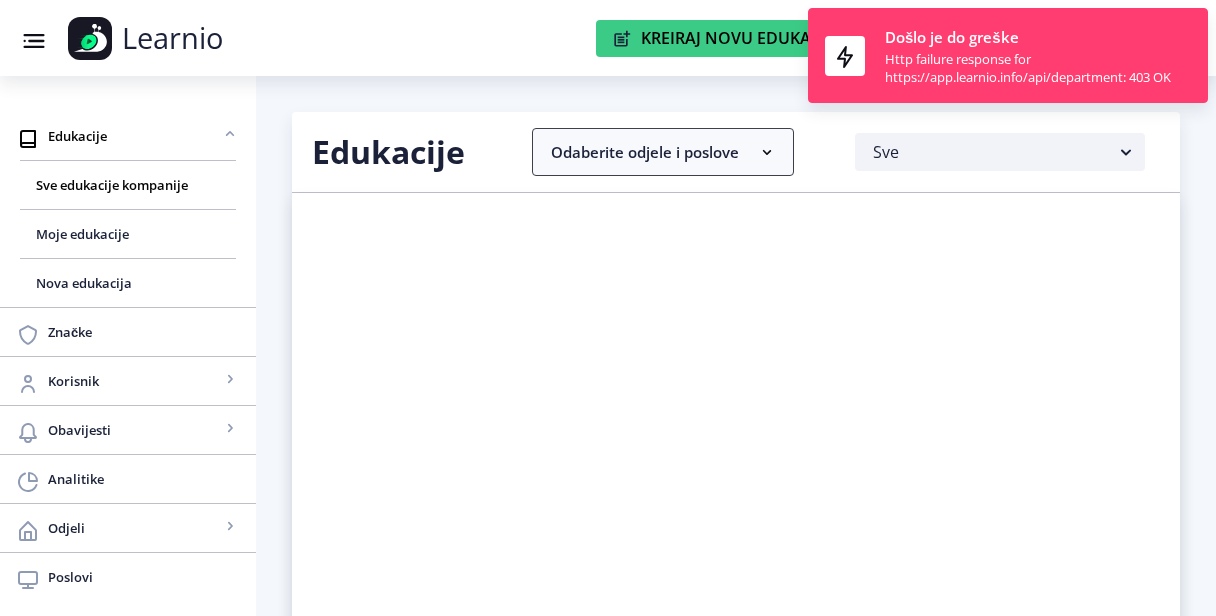 click on "Odaberite odjele i poslove" at bounding box center [663, 152] 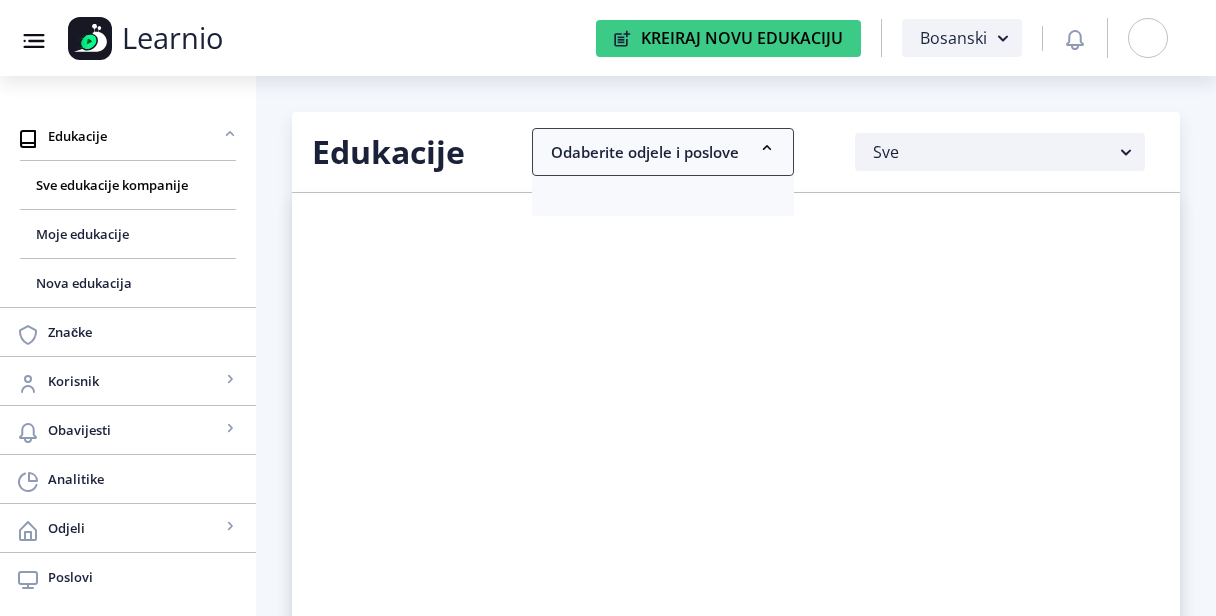 click on "Odaberite odjele i poslove" at bounding box center [663, 152] 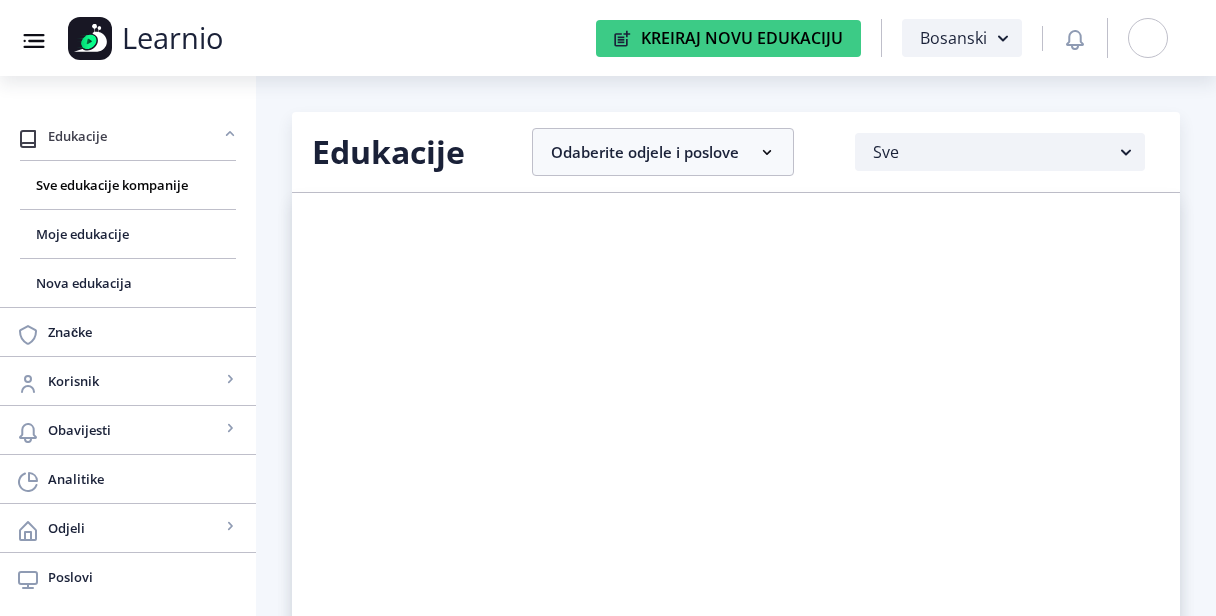 click on "Edukacije" at bounding box center [134, 136] 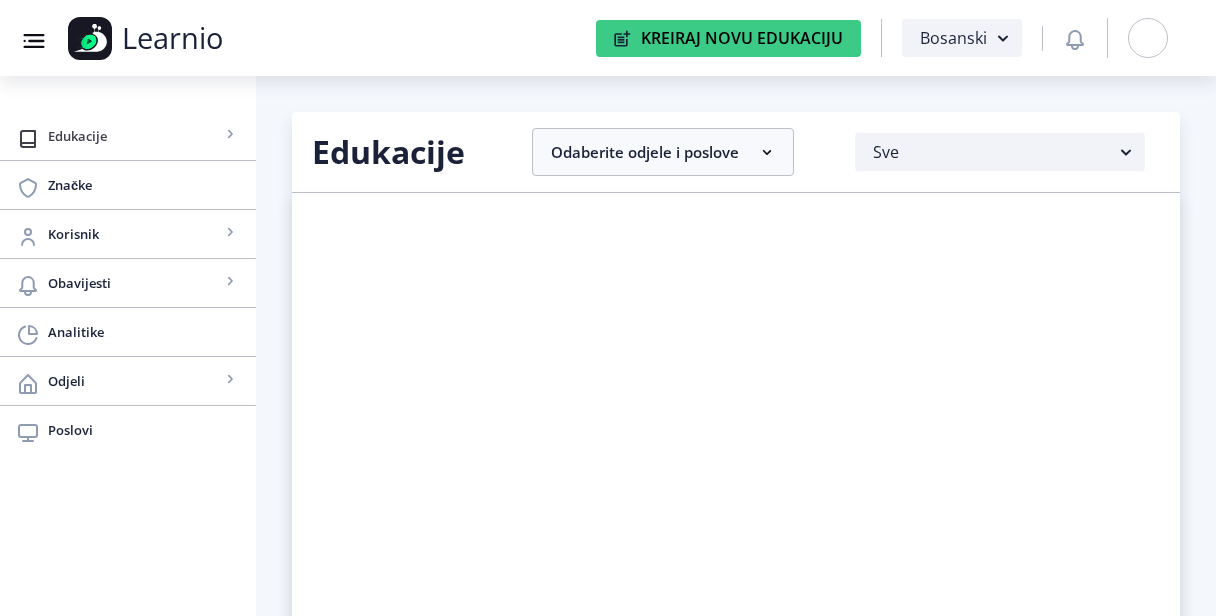 click on "Edukacije" at bounding box center (134, 136) 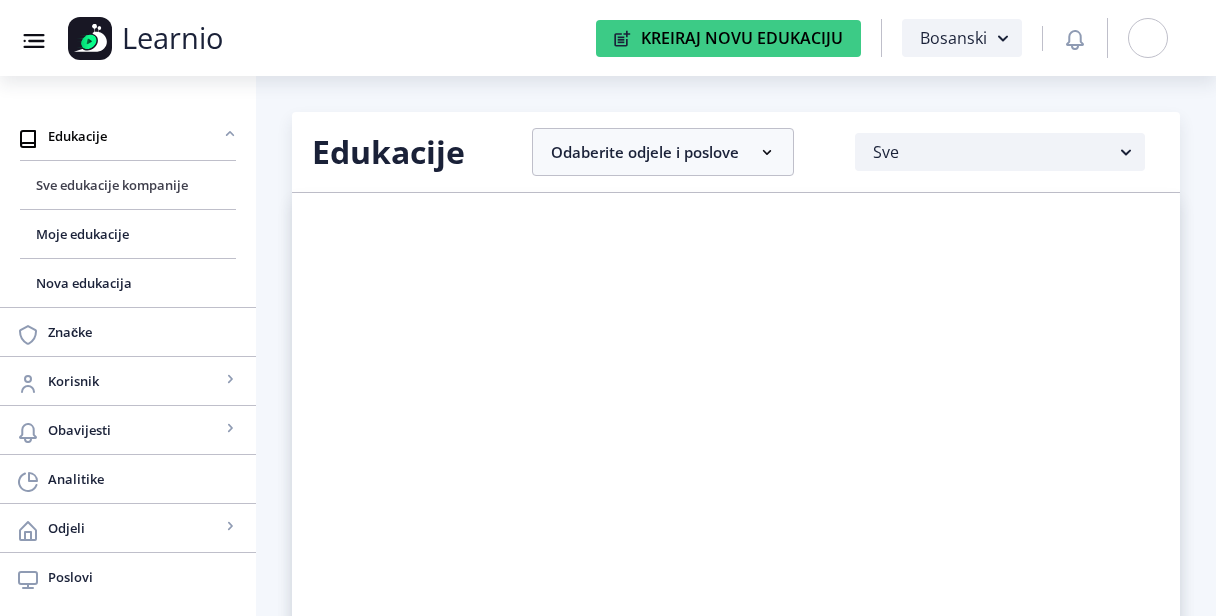 click on "Sve edukacije kompanije" at bounding box center (128, 185) 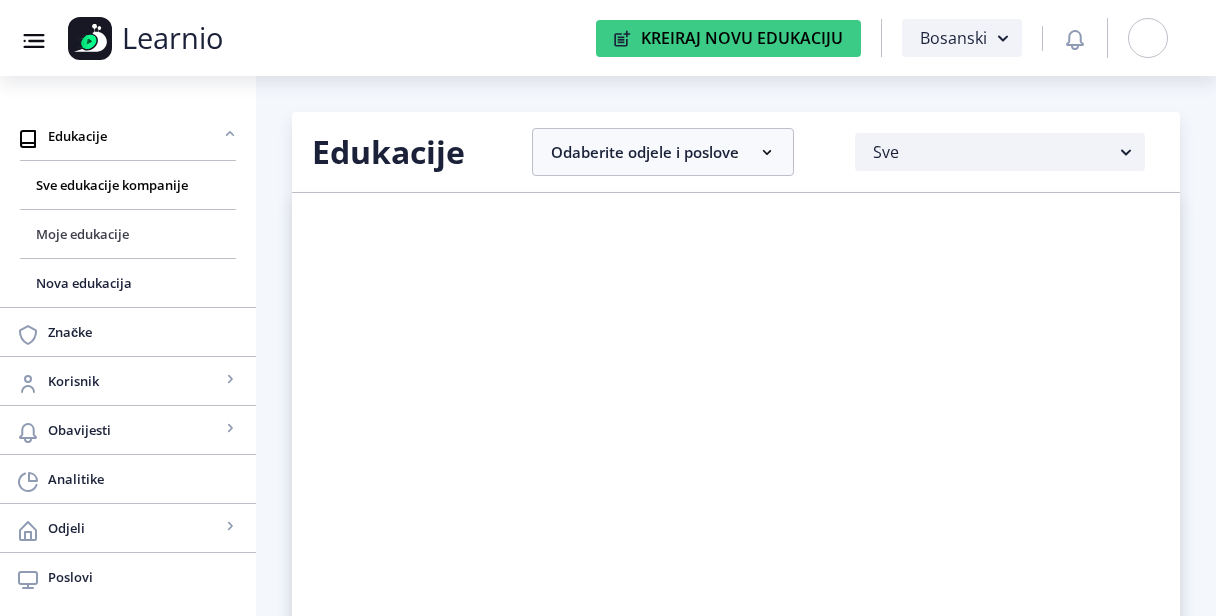 click on "Moje edukacije" at bounding box center [128, 234] 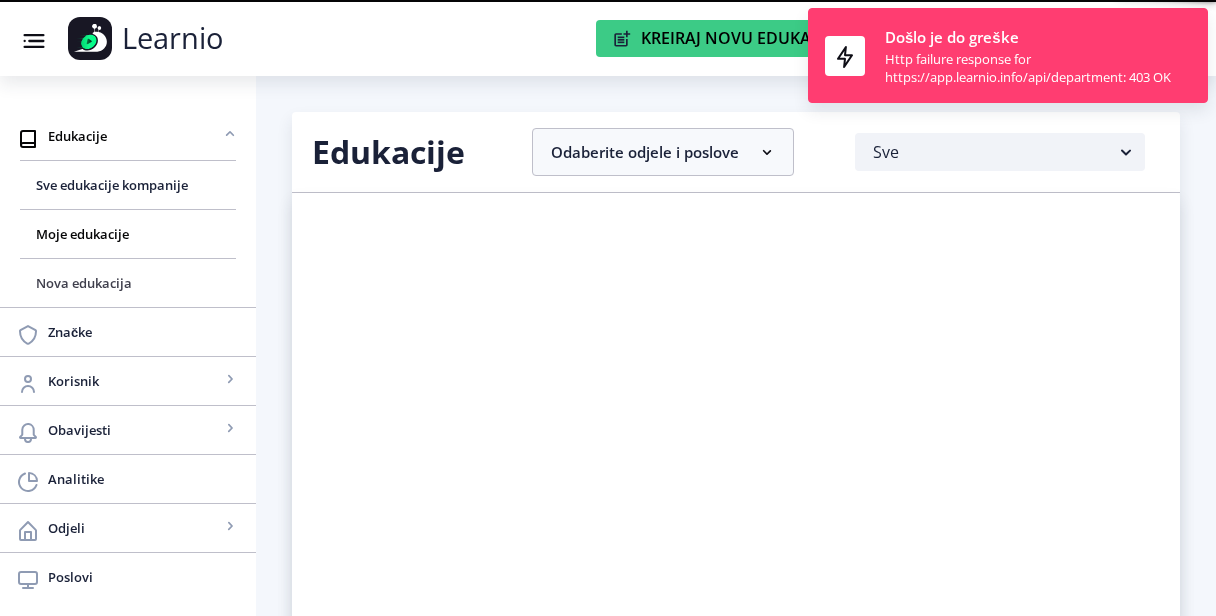 click on "Nova edukacija" at bounding box center (128, 283) 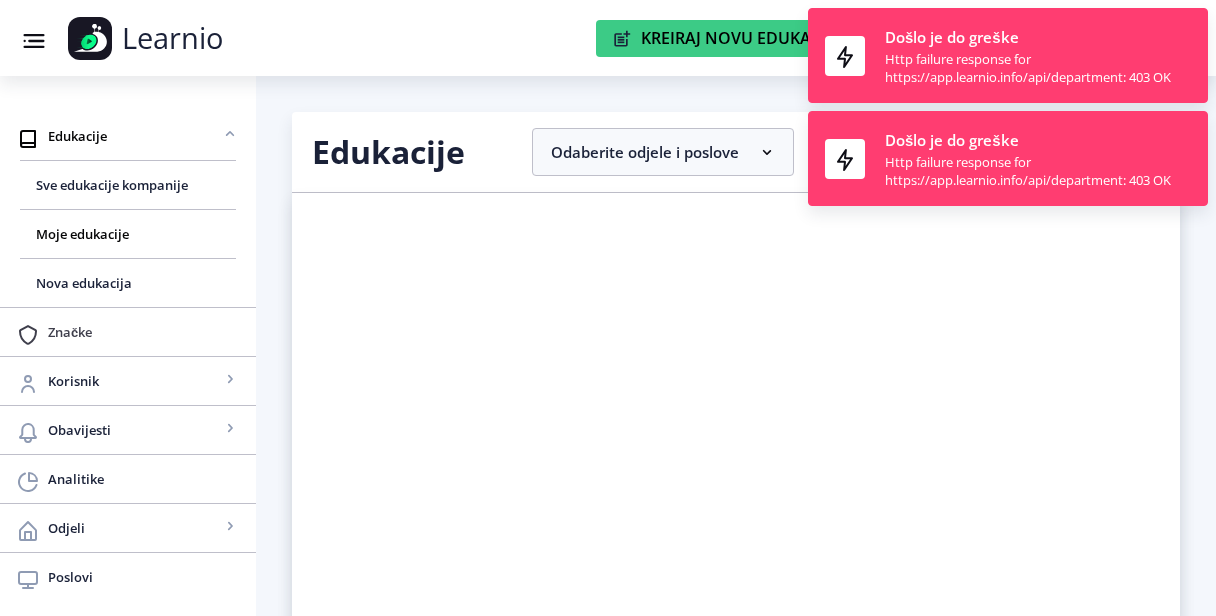 click on "Značke" at bounding box center [144, 332] 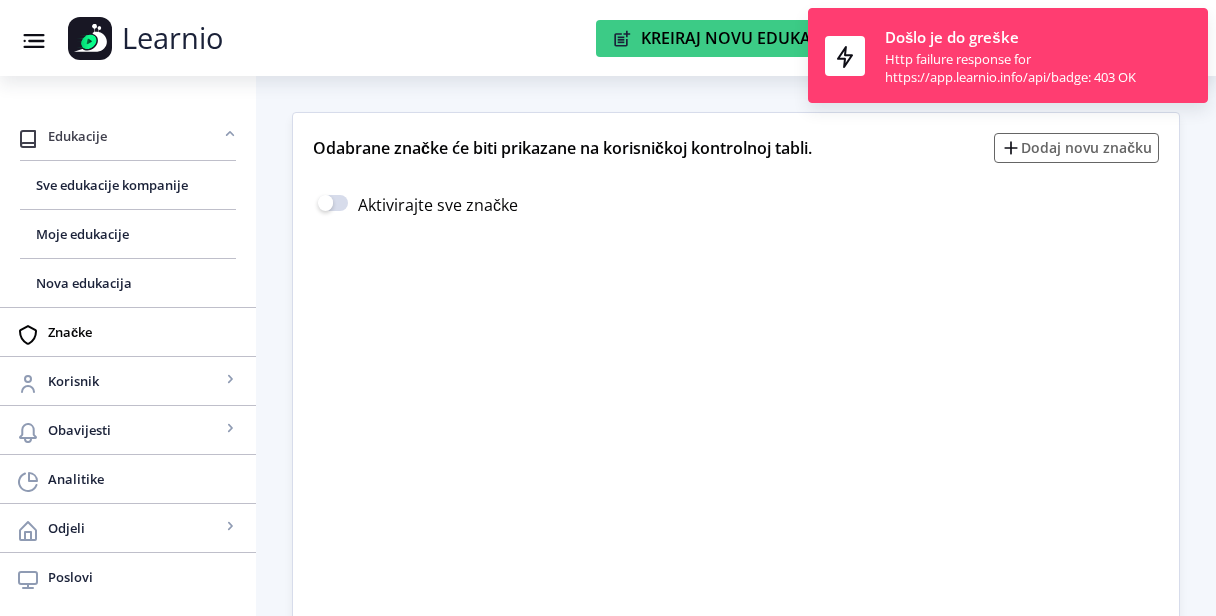 click on "Edukacije" at bounding box center [134, 136] 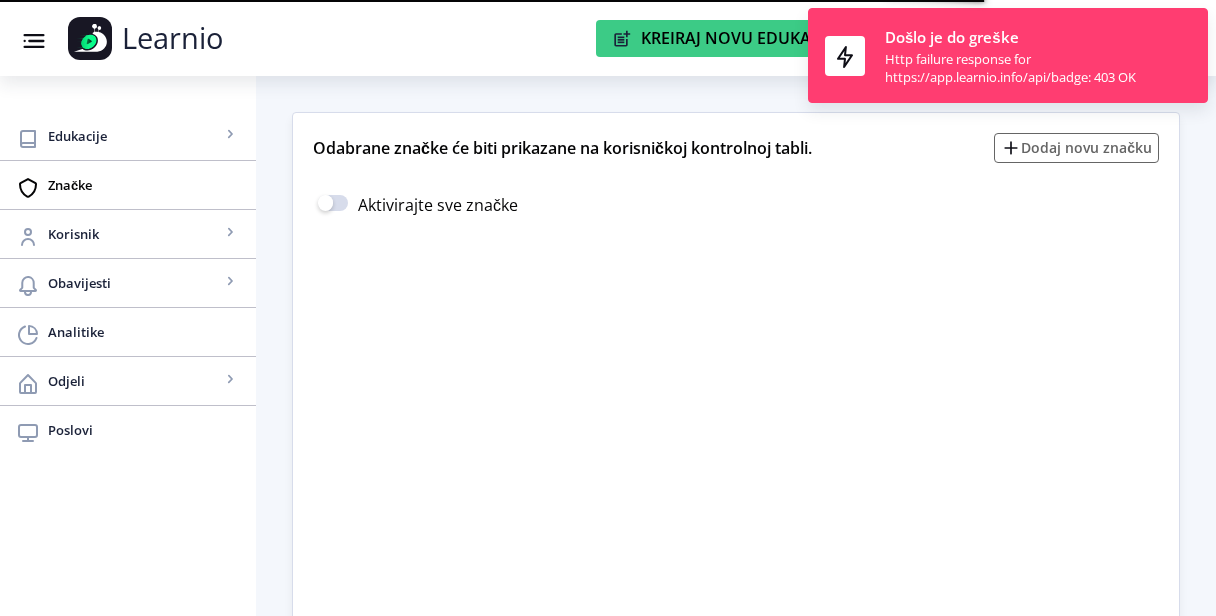 scroll, scrollTop: 0, scrollLeft: 0, axis: both 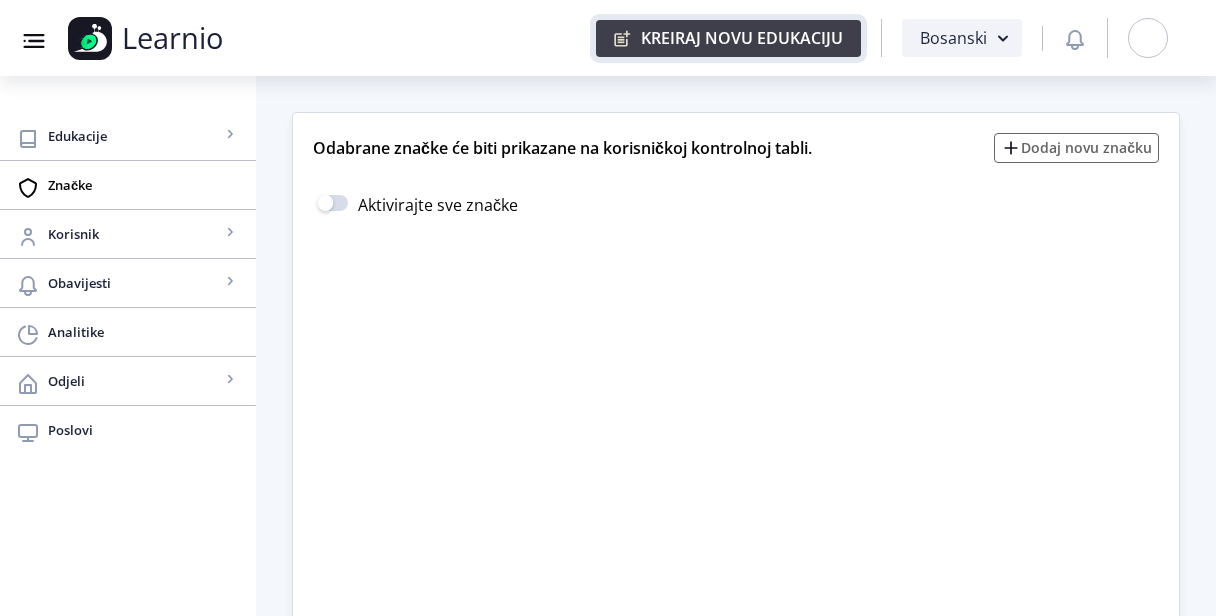 click on "Kreiraj Novu Edukaciju" at bounding box center (728, 38) 